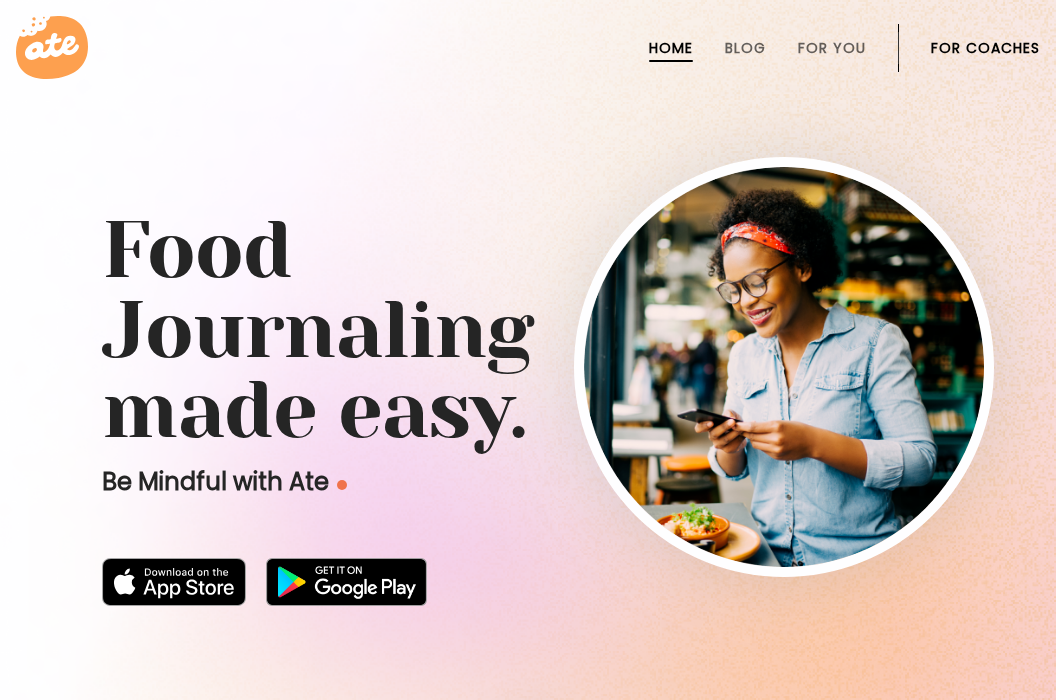 scroll, scrollTop: 0, scrollLeft: 0, axis: both 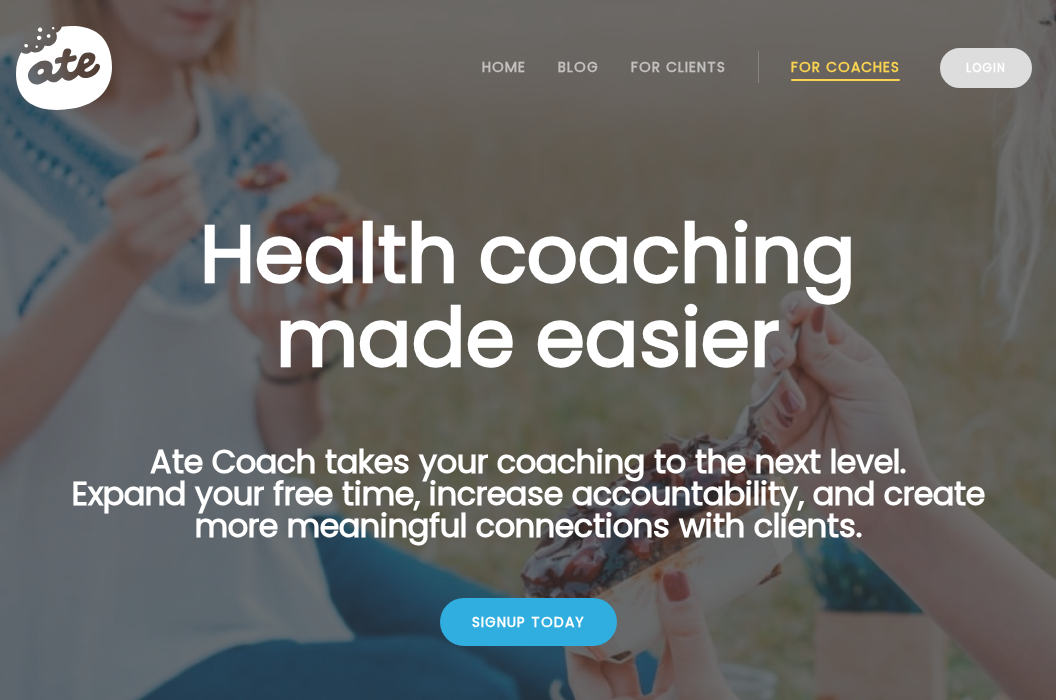 click on "Login" at bounding box center (986, 68) 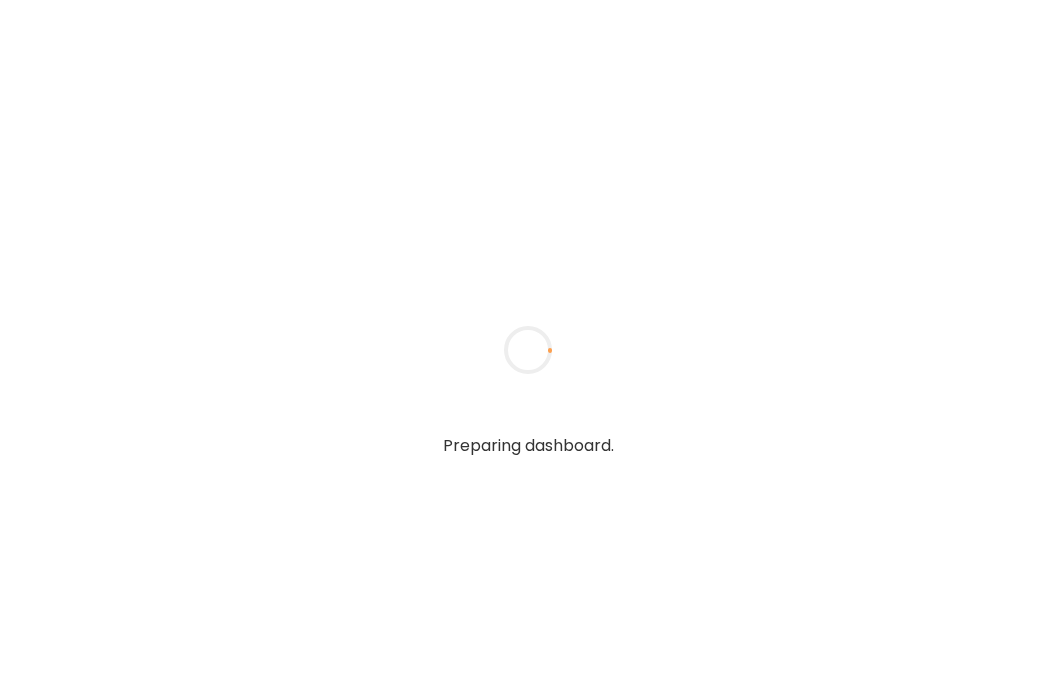 scroll, scrollTop: 0, scrollLeft: 0, axis: both 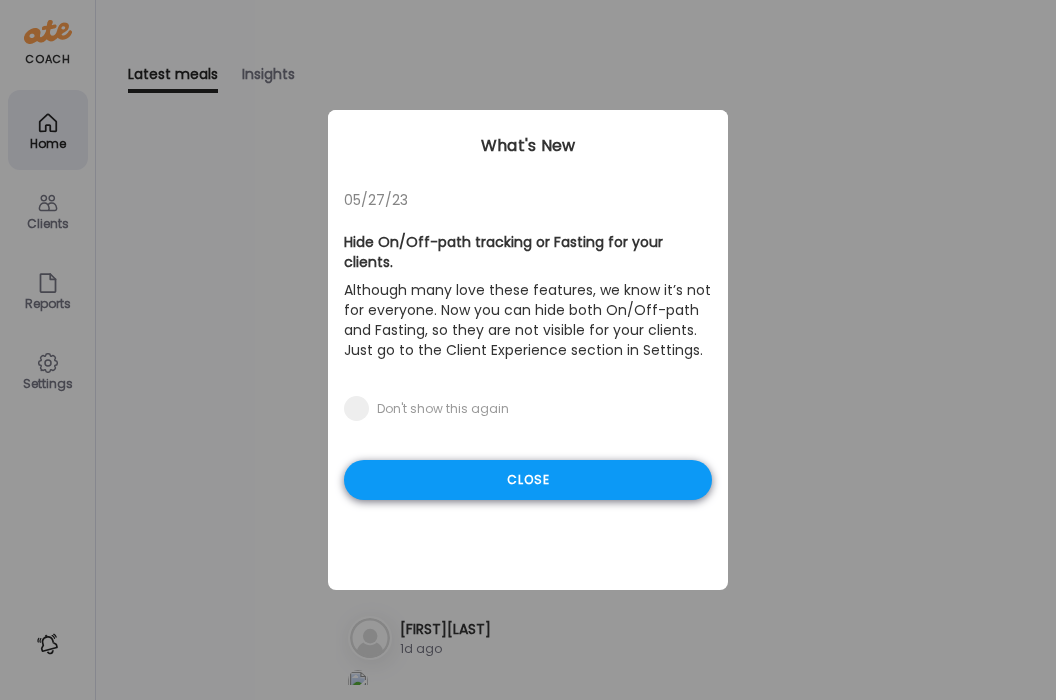 type on "**********" 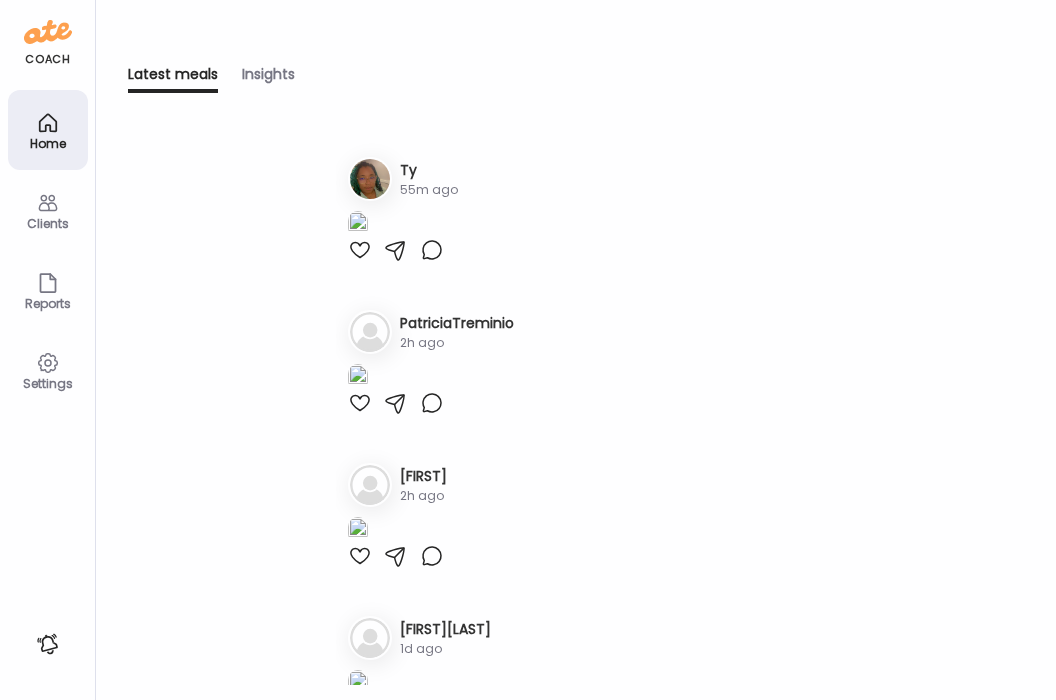 click 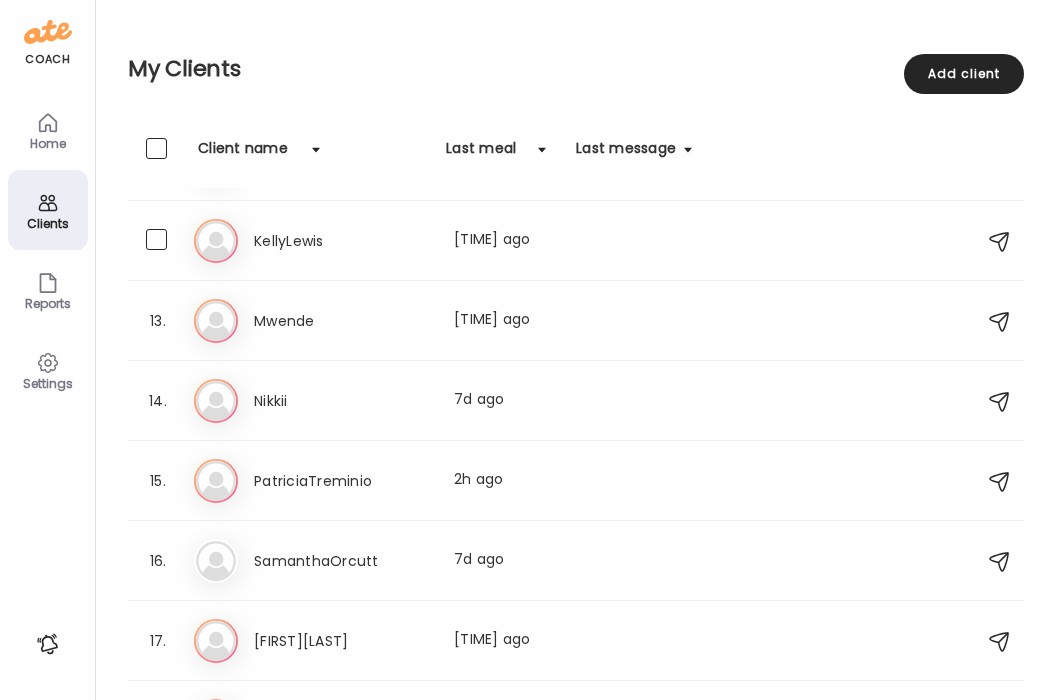 scroll, scrollTop: 925, scrollLeft: 0, axis: vertical 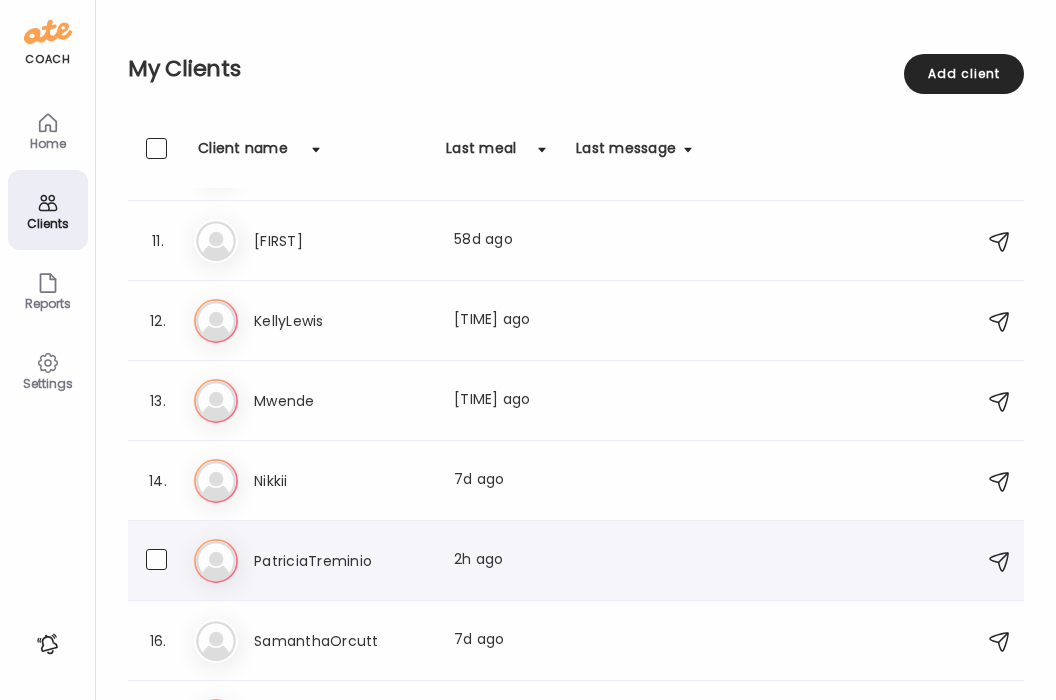 click on "Pa
PatriciaTreminio
Last meal:  2h ago" at bounding box center (579, 561) 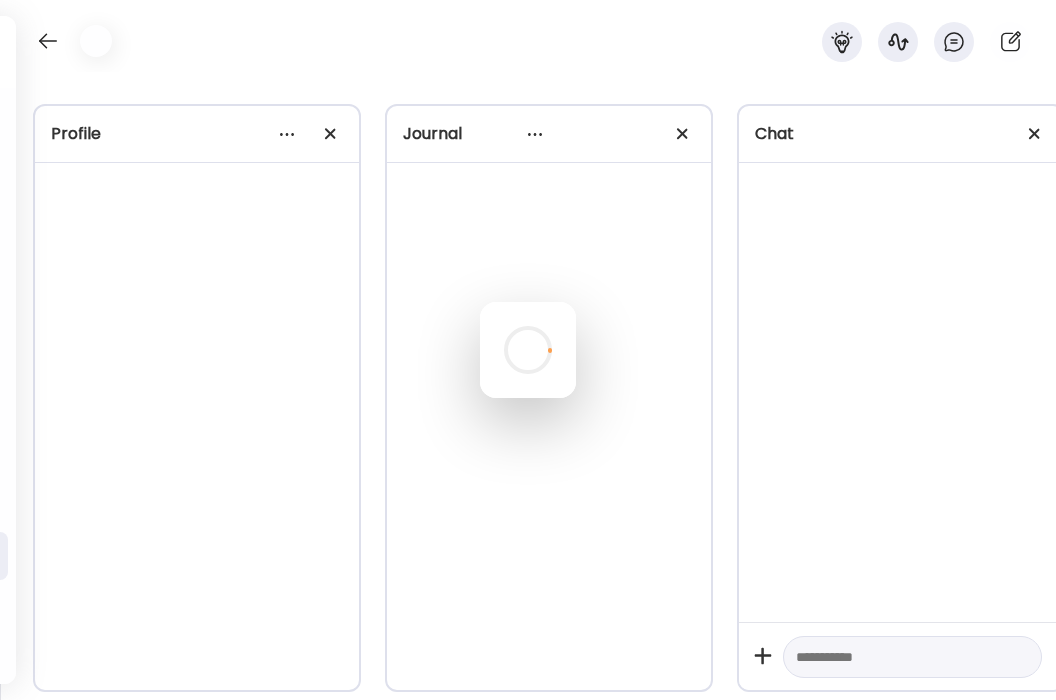 scroll, scrollTop: 356, scrollLeft: 0, axis: vertical 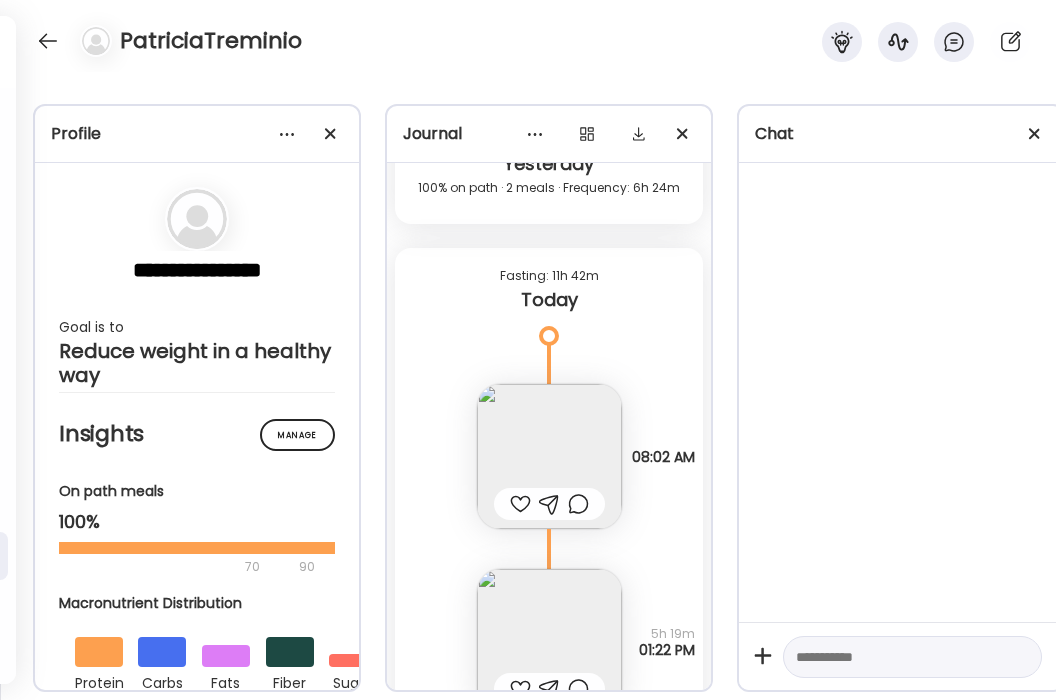 click at bounding box center (549, 641) 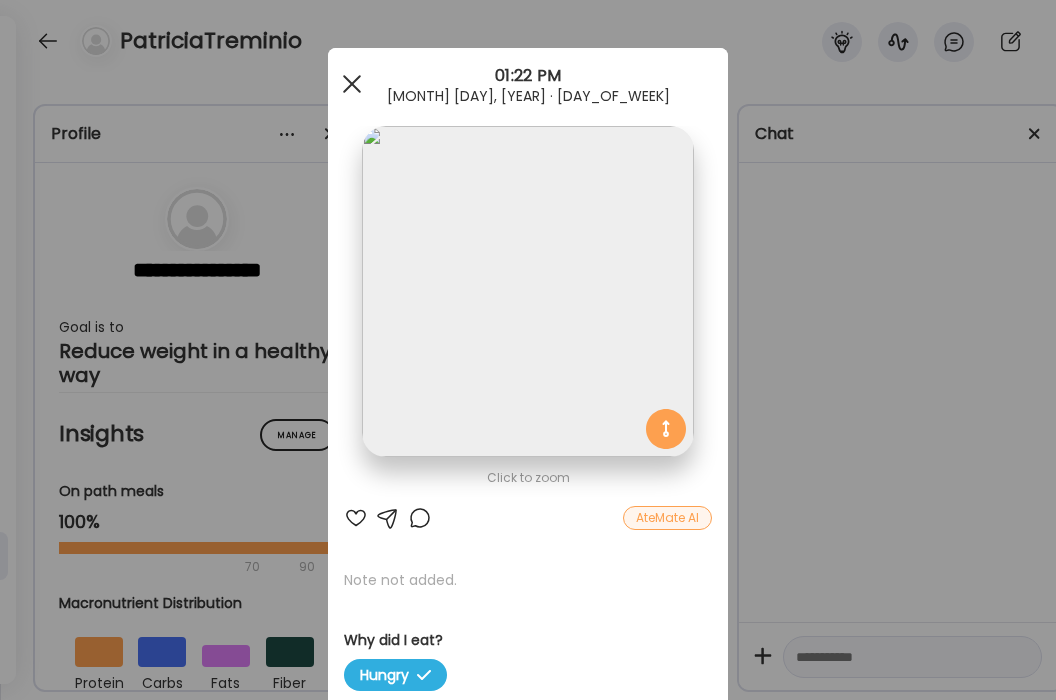 click at bounding box center [352, 84] 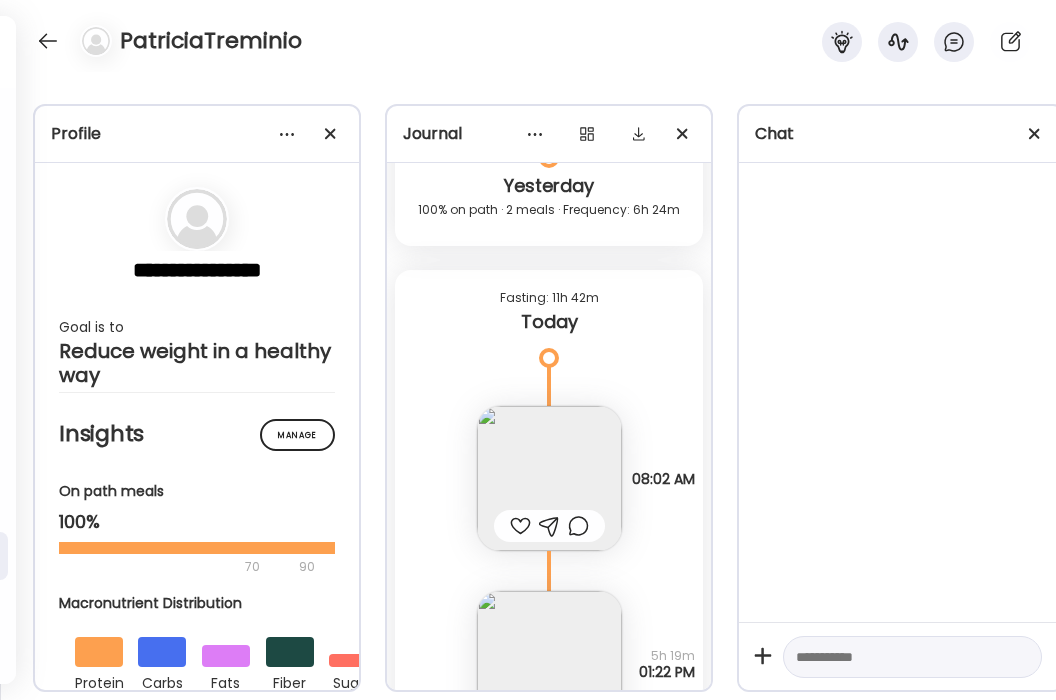 scroll, scrollTop: 18925, scrollLeft: 0, axis: vertical 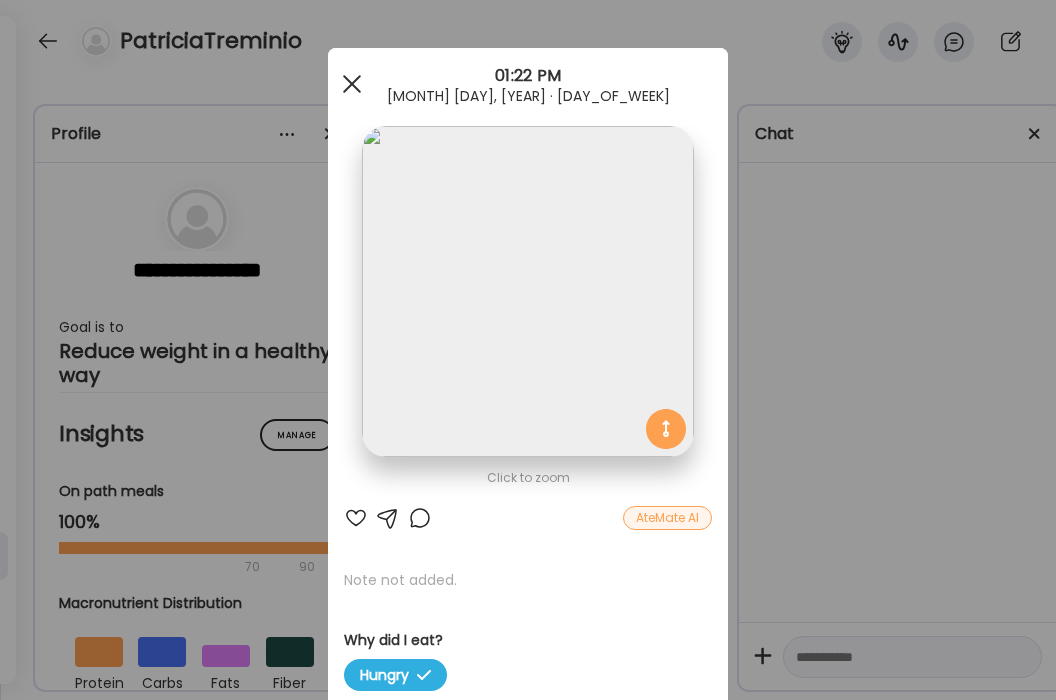 click at bounding box center (352, 84) 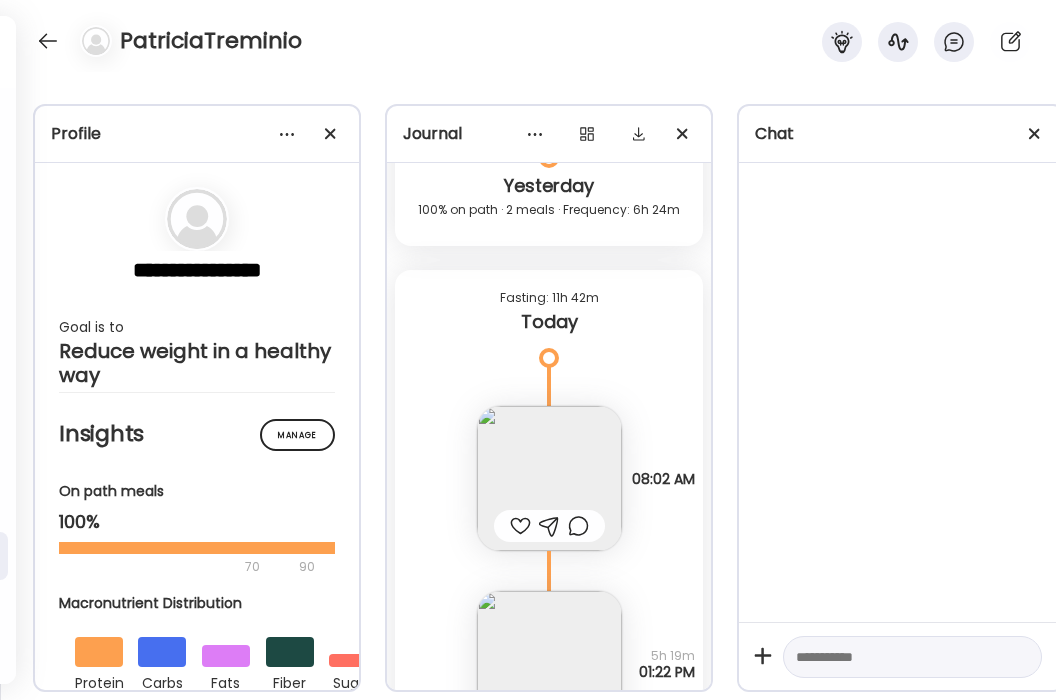 click at bounding box center [549, 478] 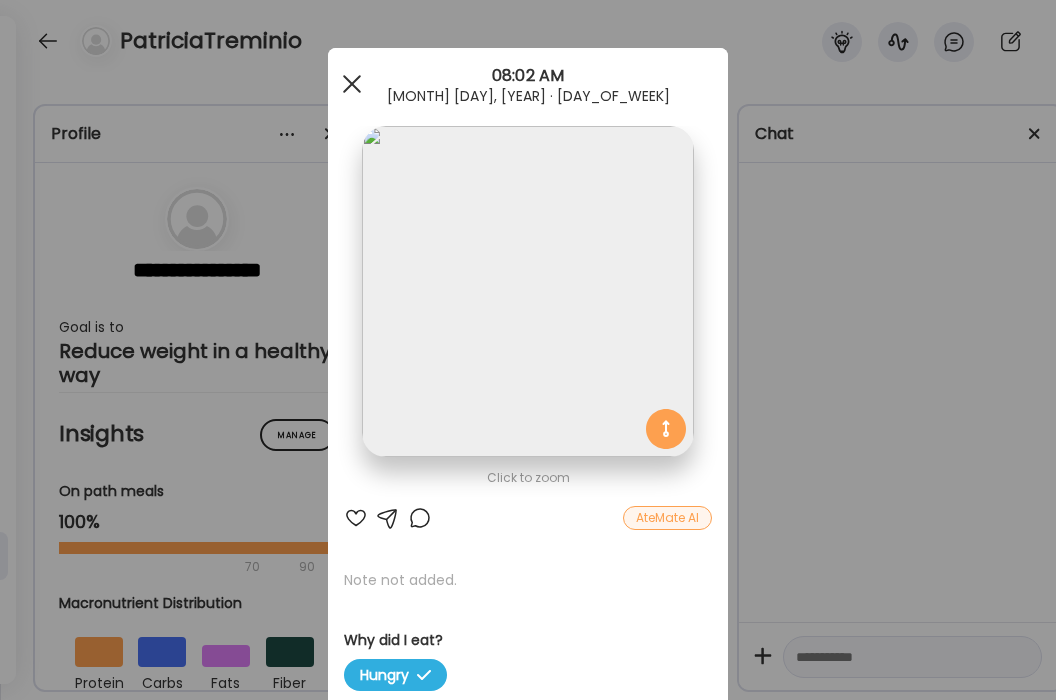 click at bounding box center (352, 84) 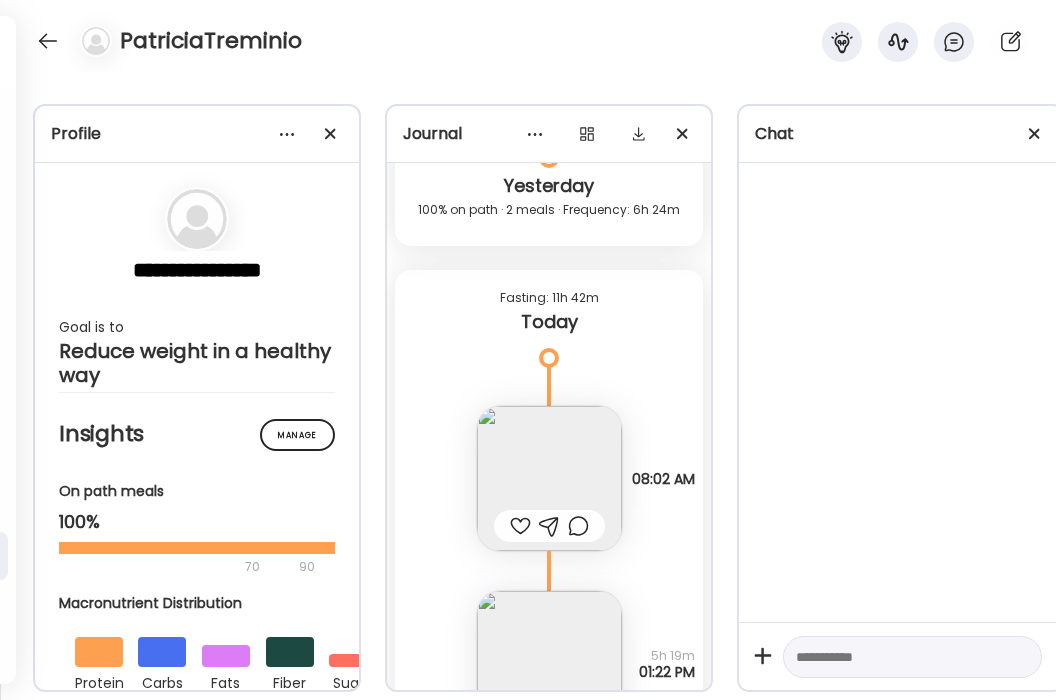 click at bounding box center [549, 663] 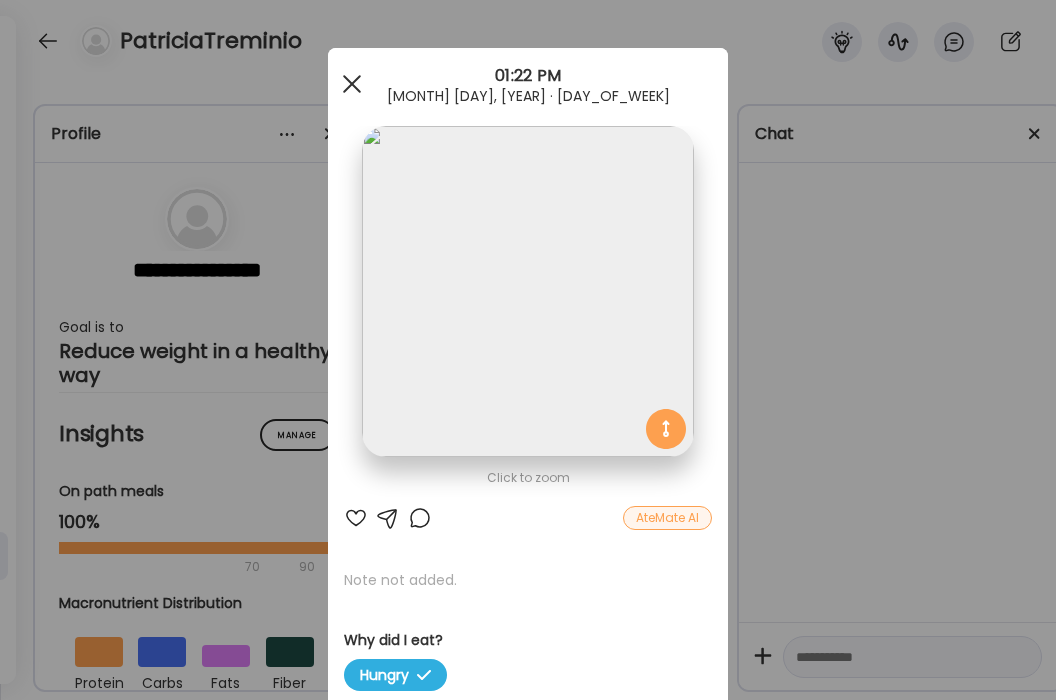 click at bounding box center [352, 84] 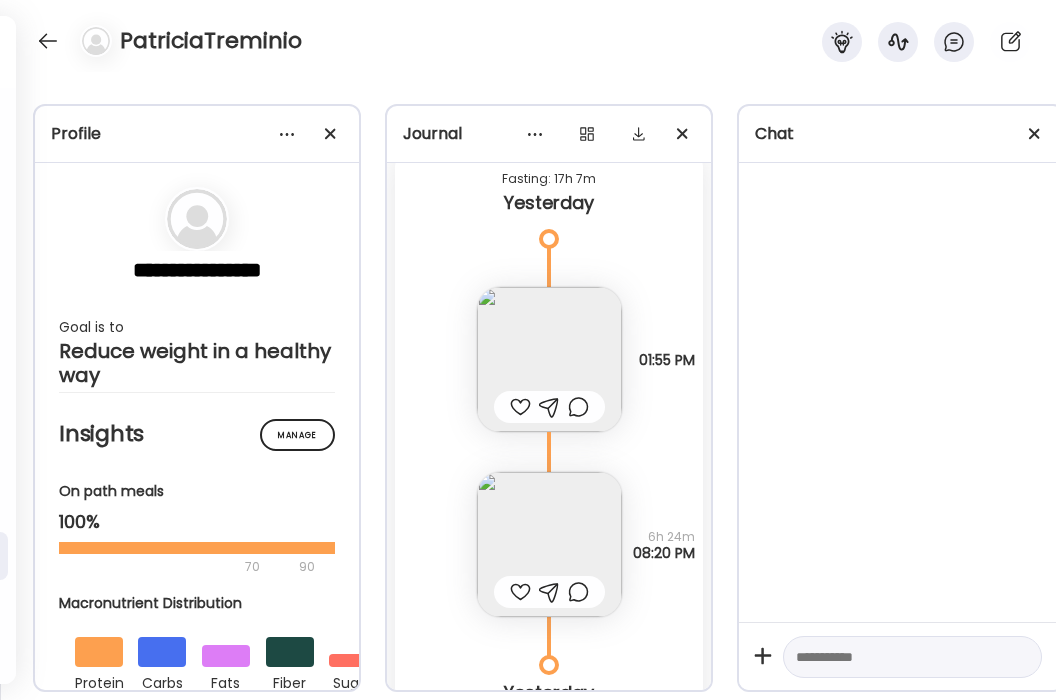 scroll, scrollTop: 18417, scrollLeft: 0, axis: vertical 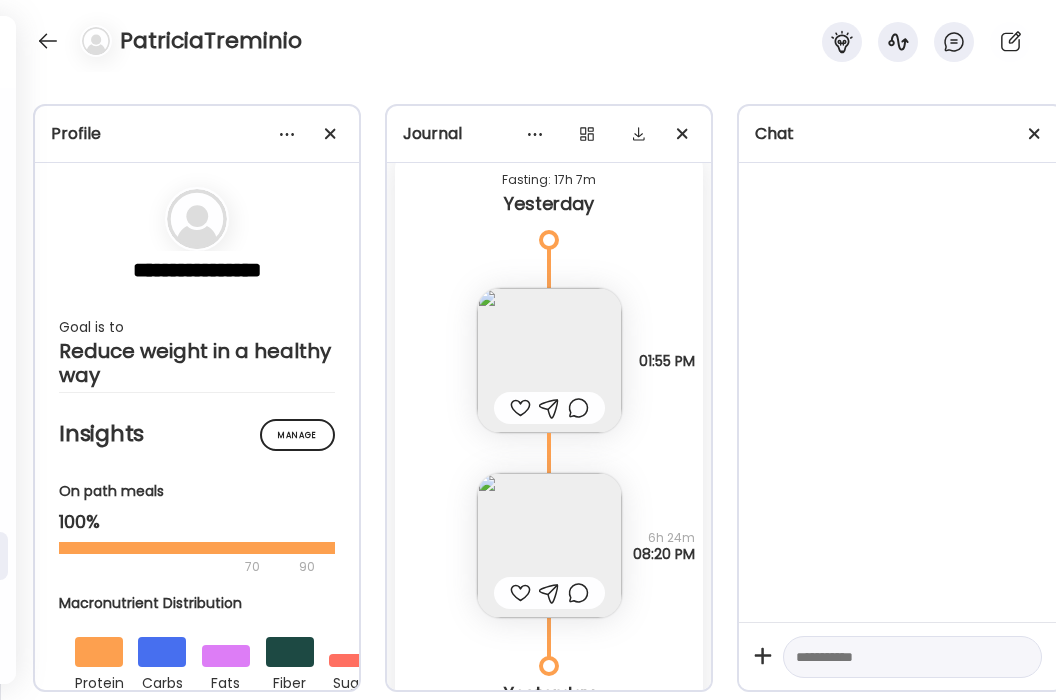 click at bounding box center (549, 545) 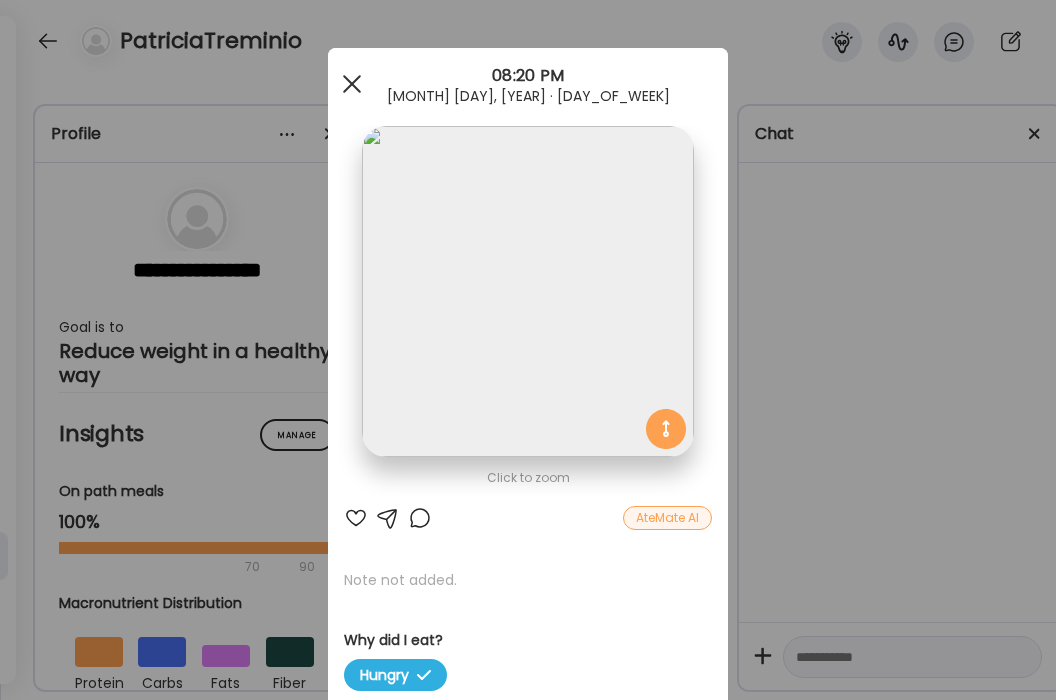 click at bounding box center [352, 84] 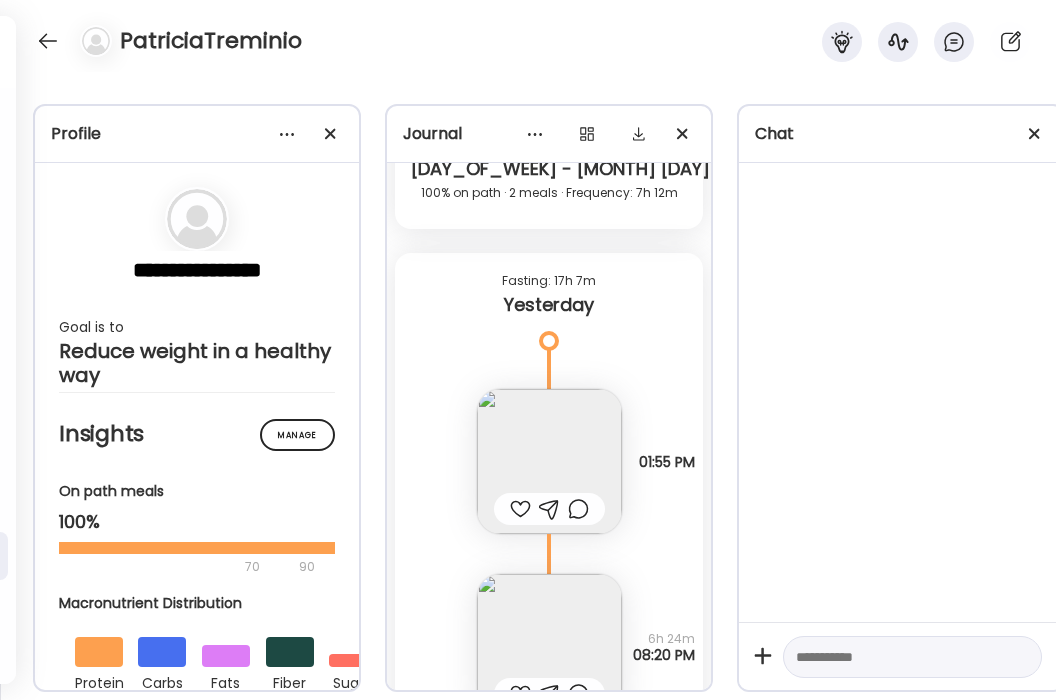 scroll, scrollTop: 18297, scrollLeft: 0, axis: vertical 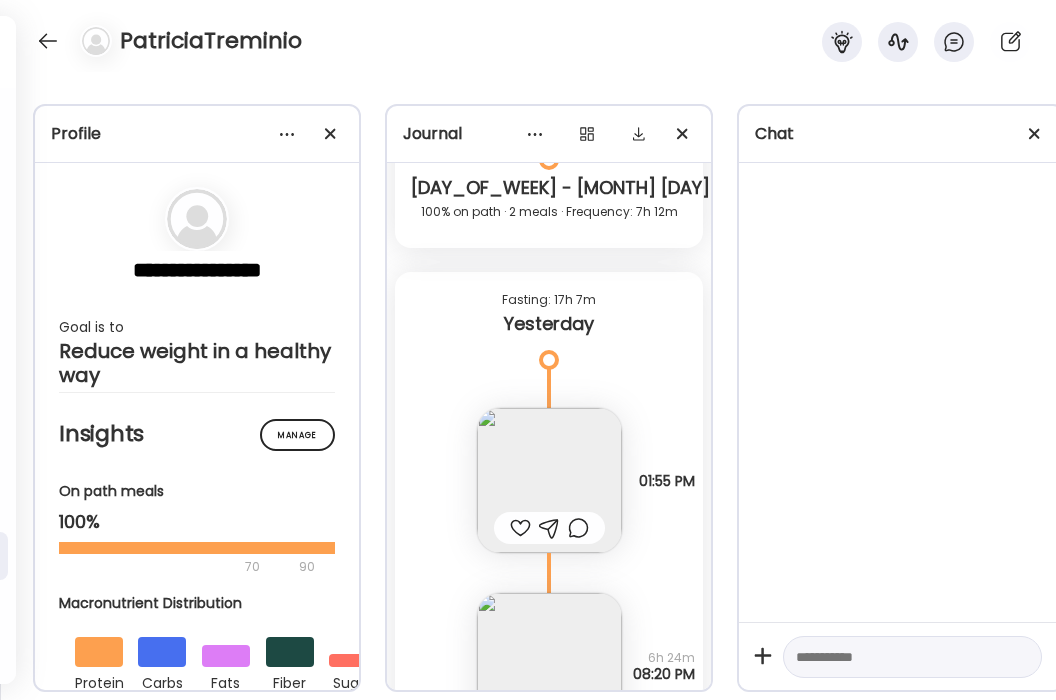 click at bounding box center [549, 480] 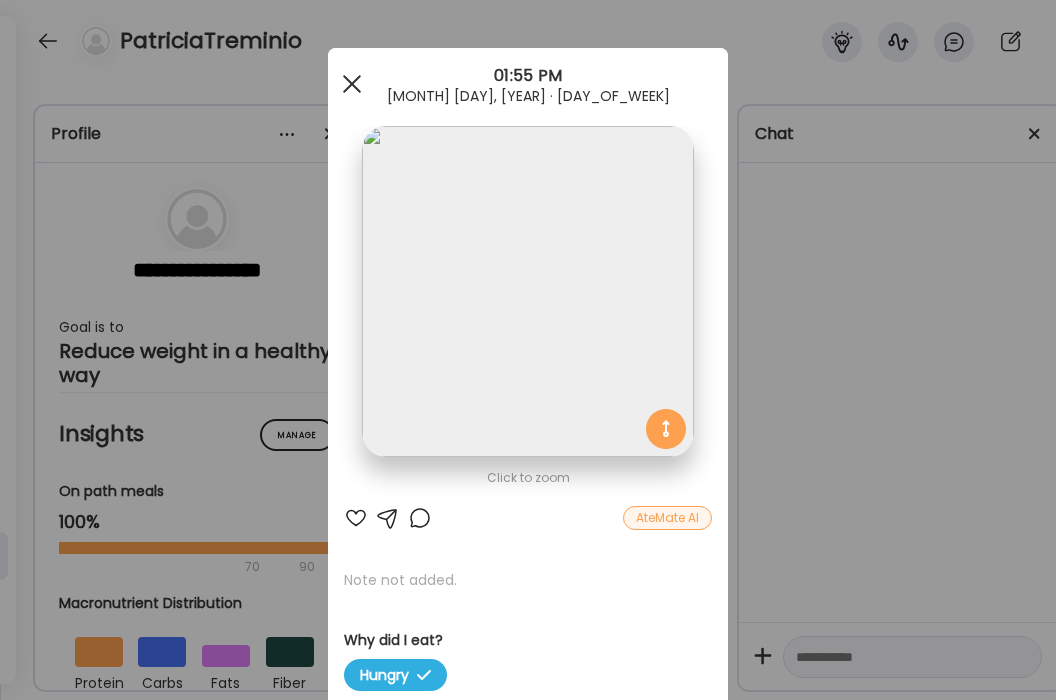 click at bounding box center [352, 84] 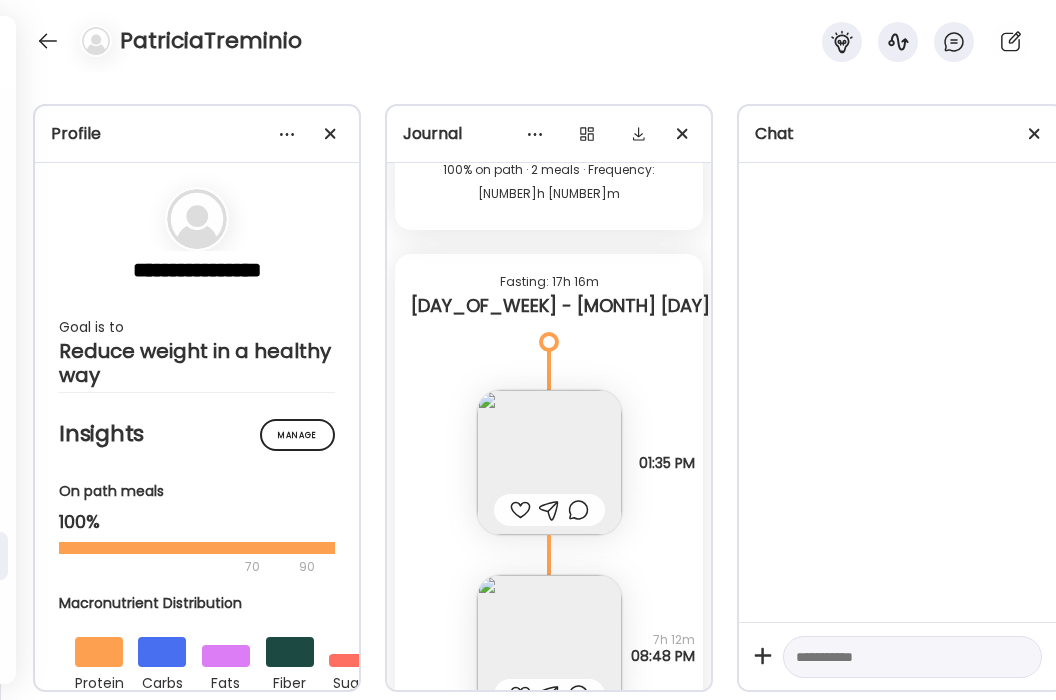 scroll, scrollTop: 17650, scrollLeft: 0, axis: vertical 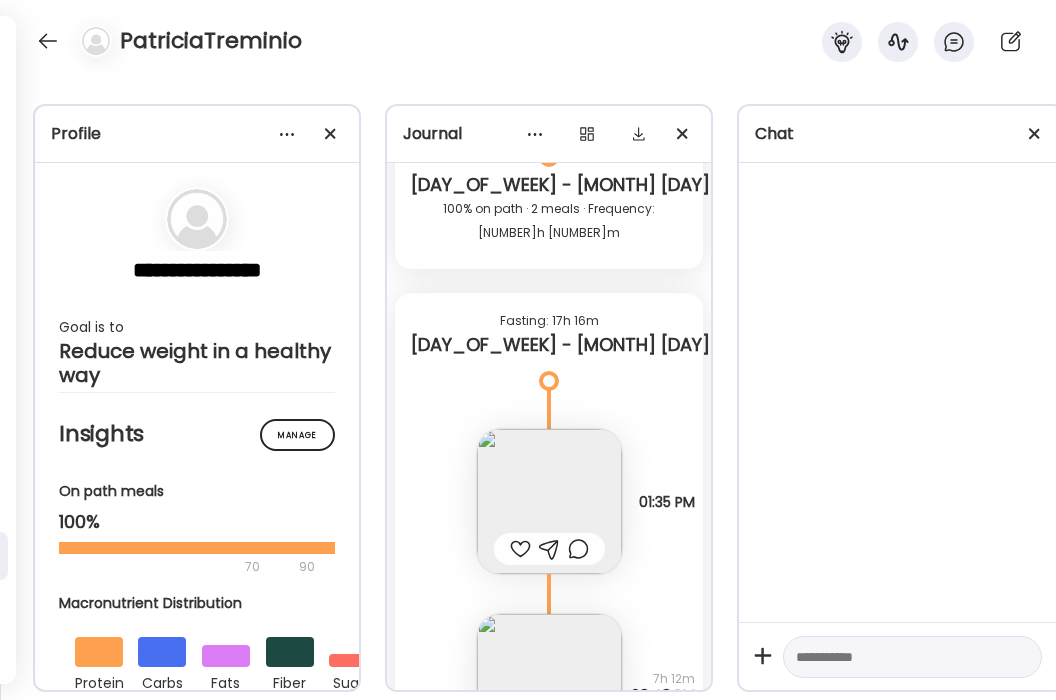 click at bounding box center (549, 686) 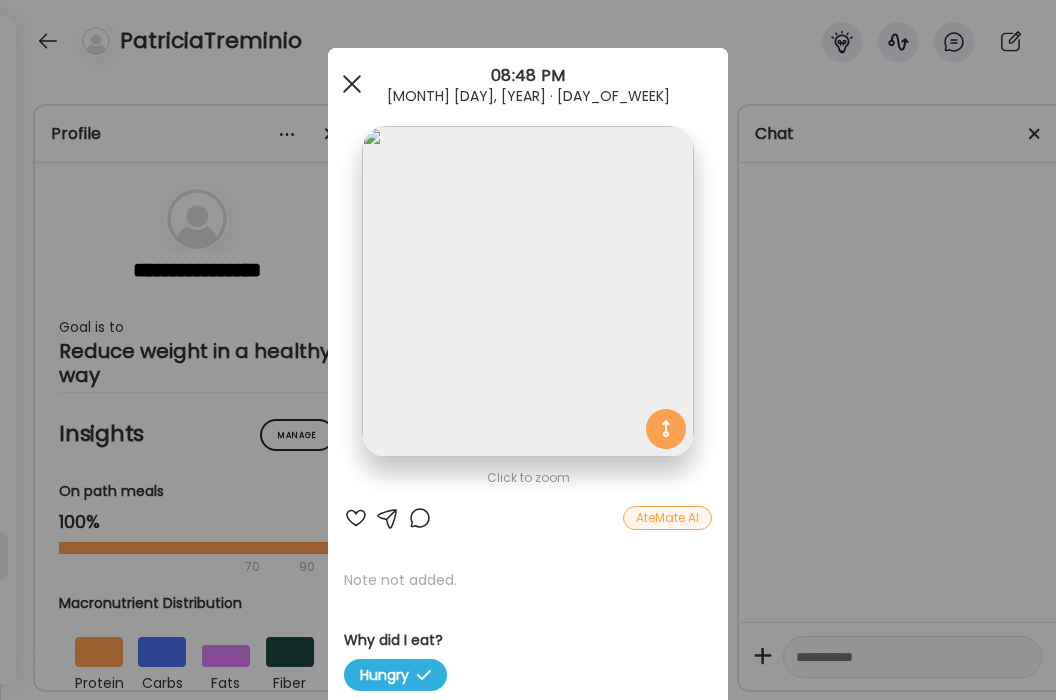 click at bounding box center [352, 84] 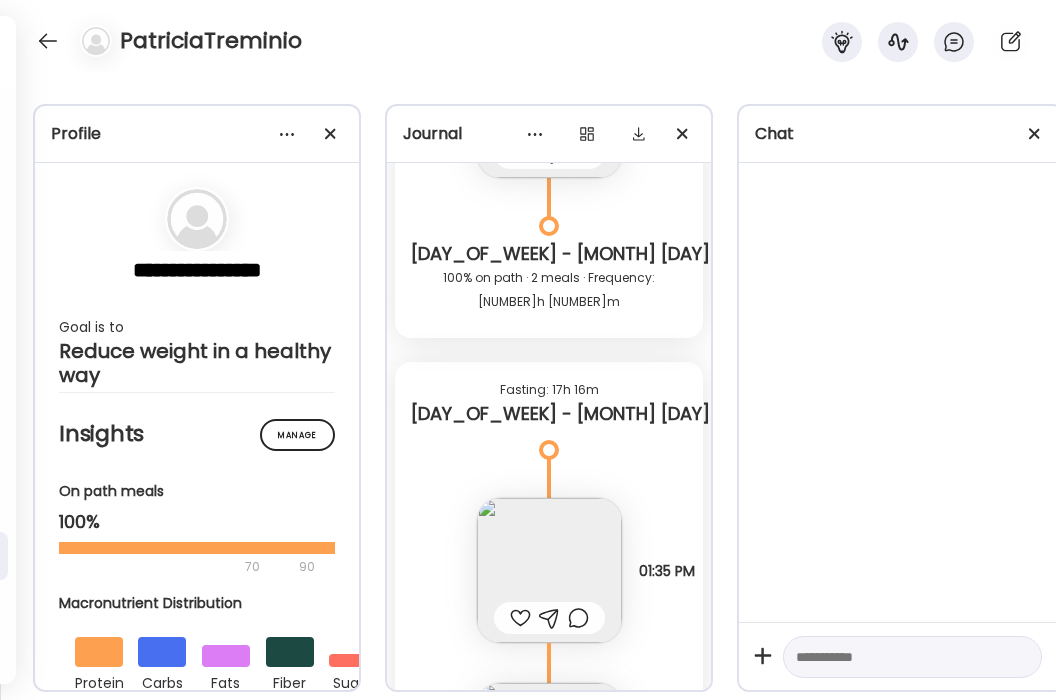 scroll, scrollTop: 17577, scrollLeft: 0, axis: vertical 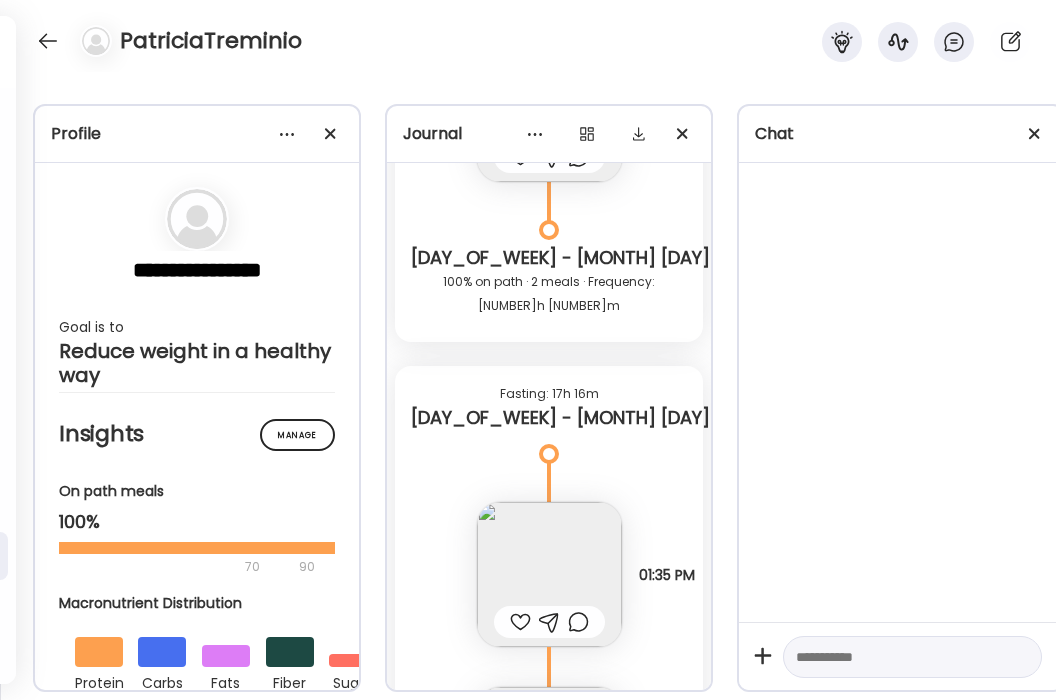 click at bounding box center [549, 574] 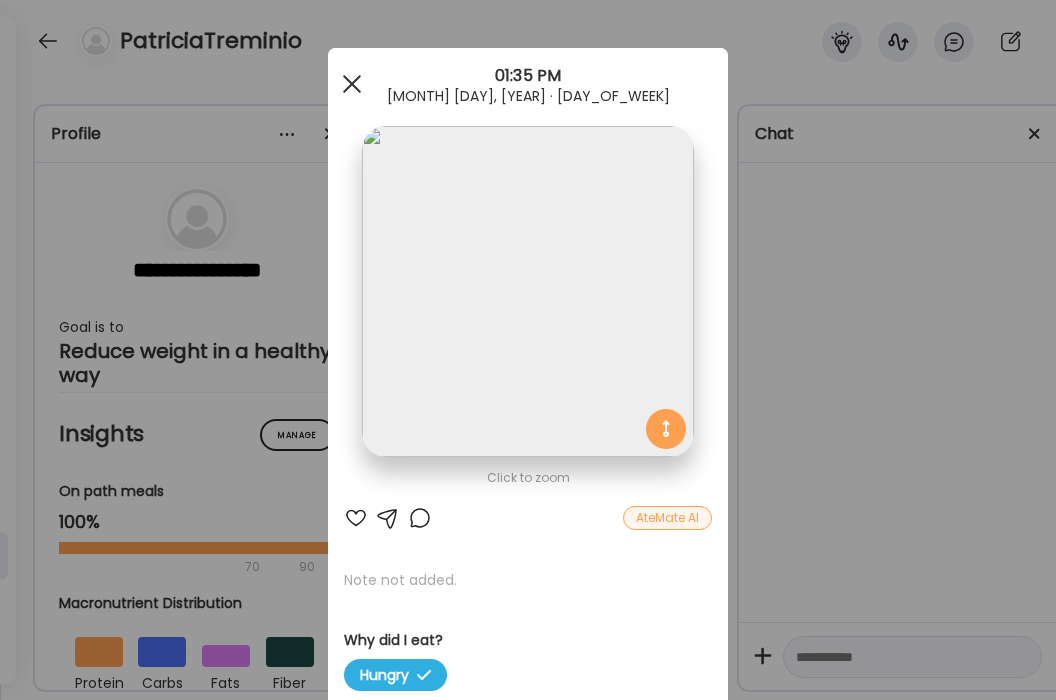click at bounding box center (352, 84) 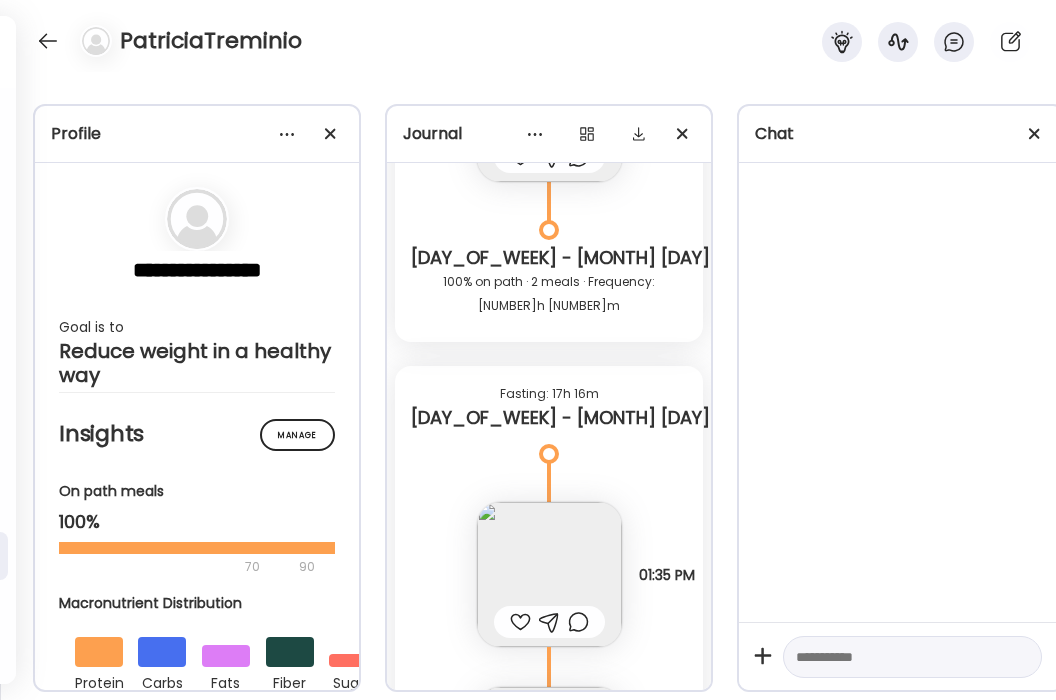 click at bounding box center (549, 759) 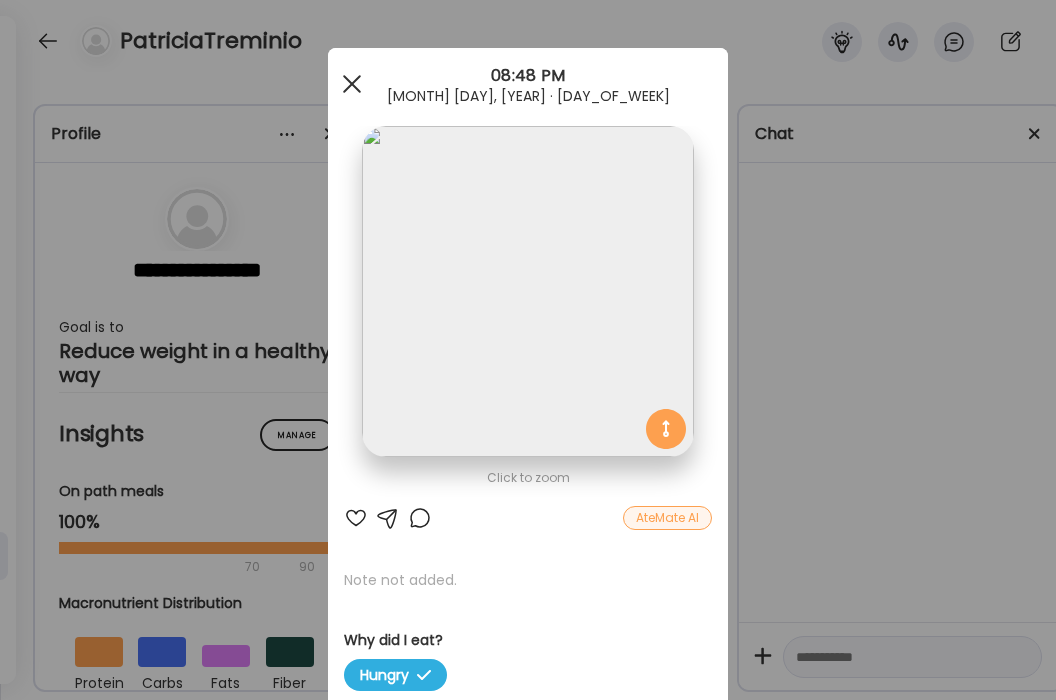click at bounding box center (352, 84) 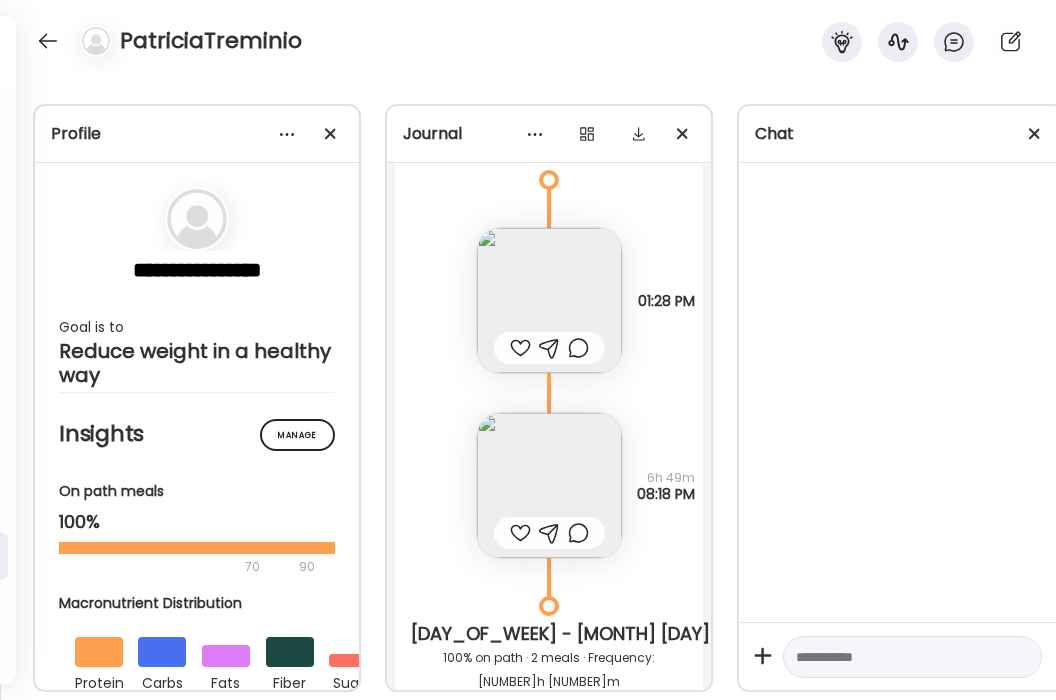 scroll, scrollTop: 17138, scrollLeft: 0, axis: vertical 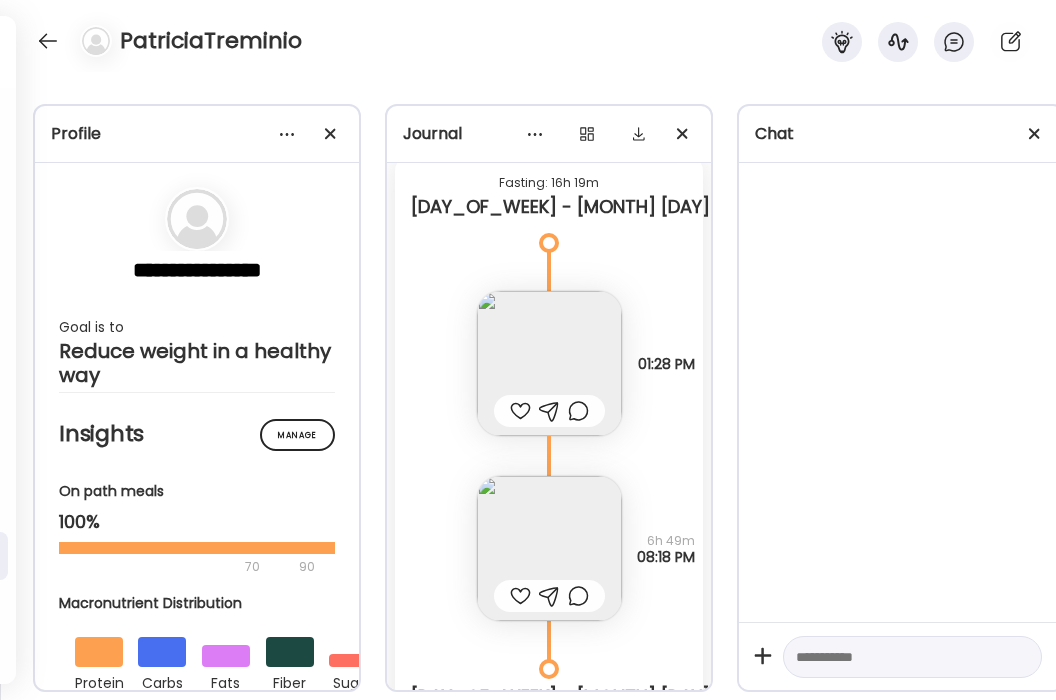 click at bounding box center (549, 548) 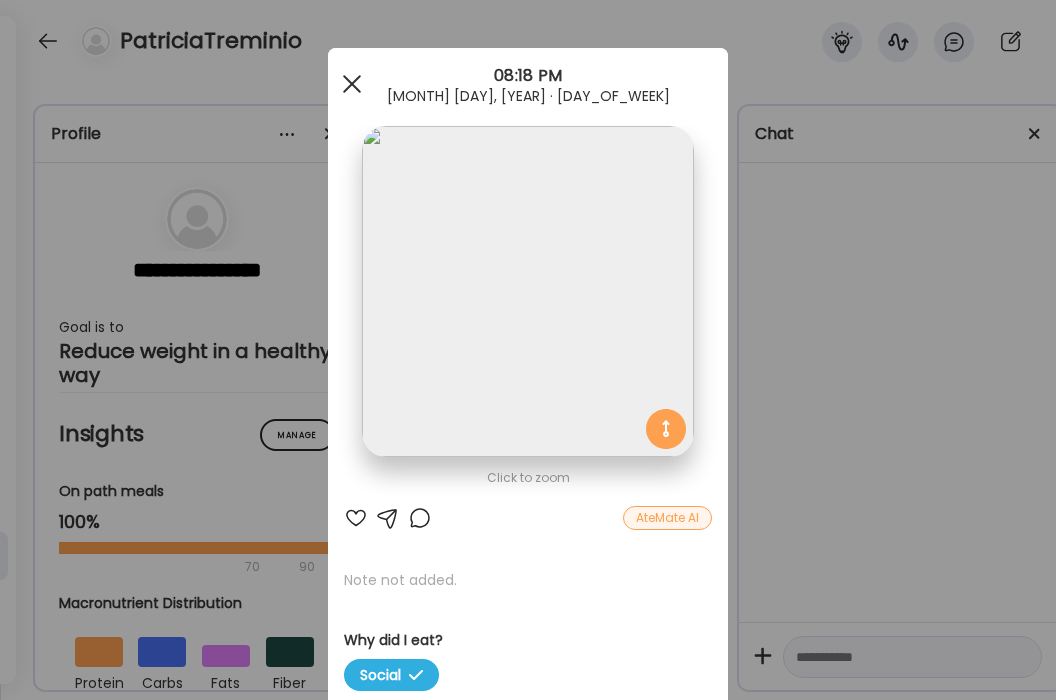 click at bounding box center [352, 84] 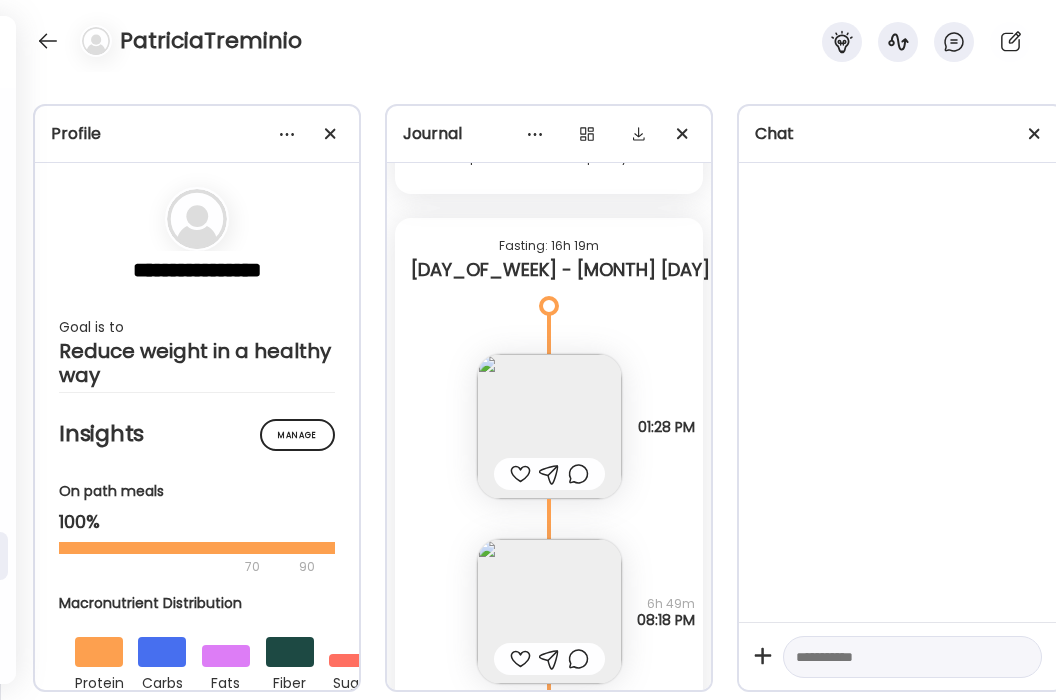 scroll, scrollTop: 17018, scrollLeft: 0, axis: vertical 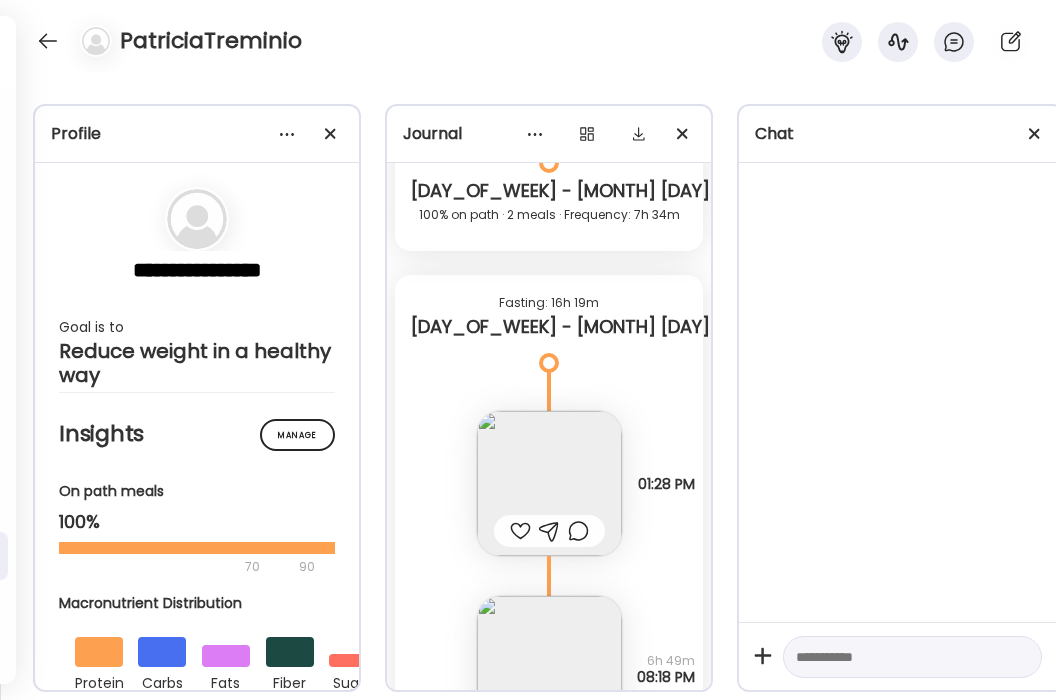click at bounding box center (549, 483) 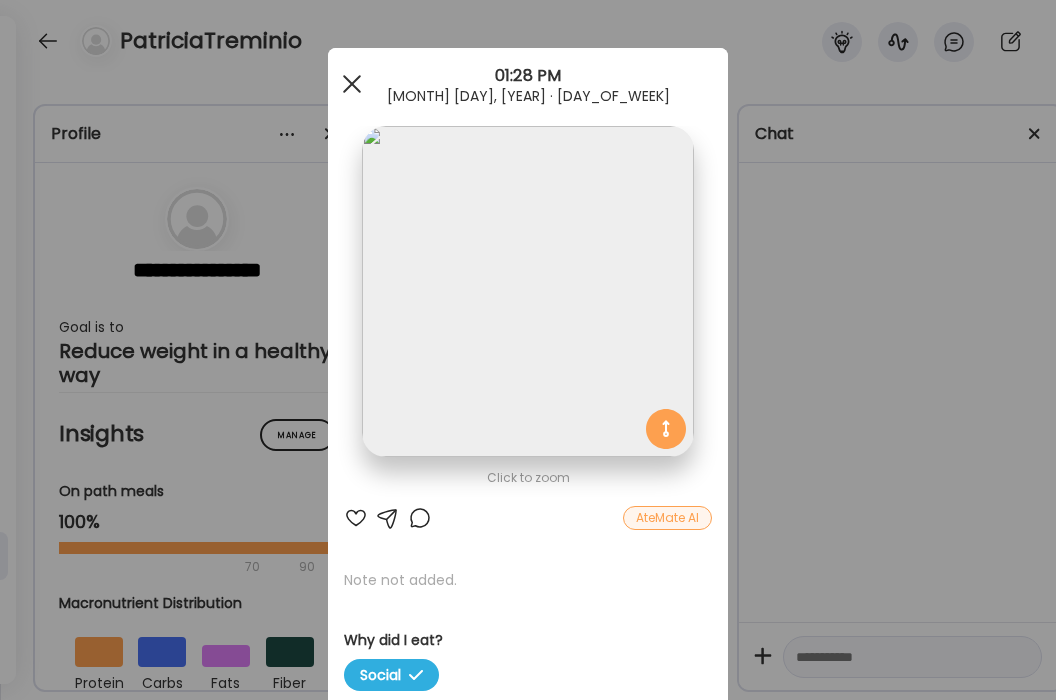 click at bounding box center [352, 84] 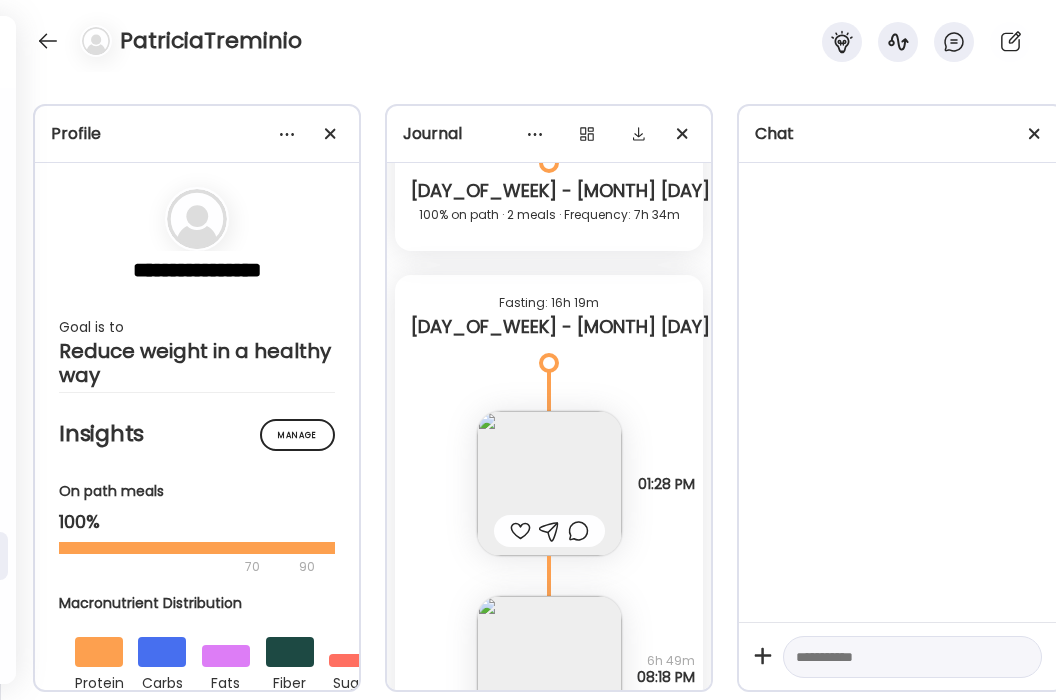 click at bounding box center [549, 483] 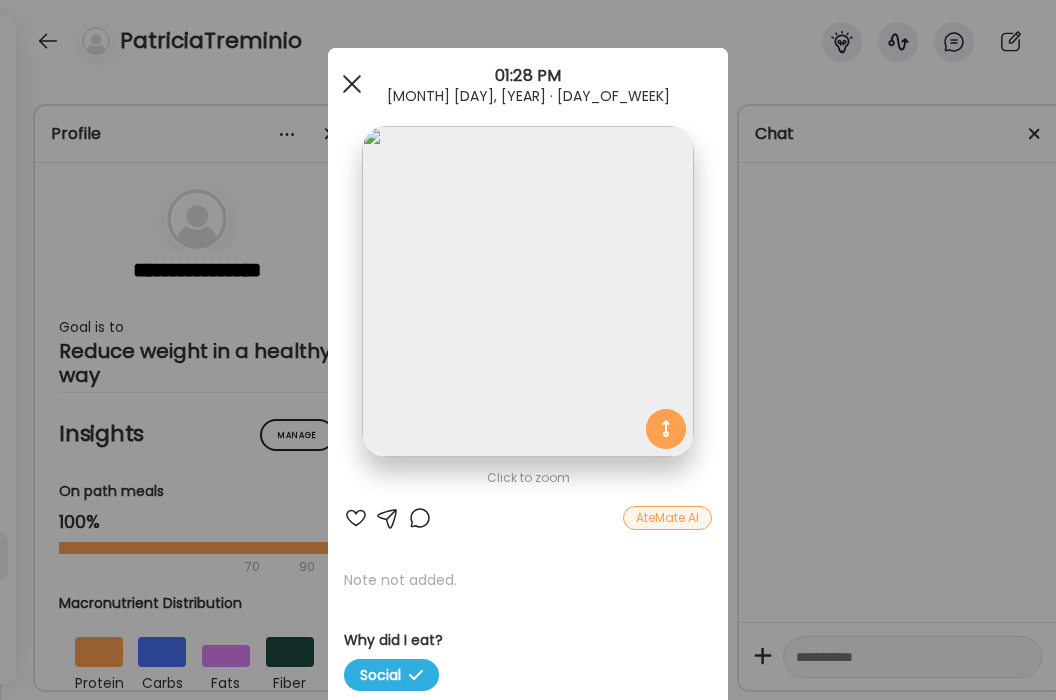 click at bounding box center [352, 84] 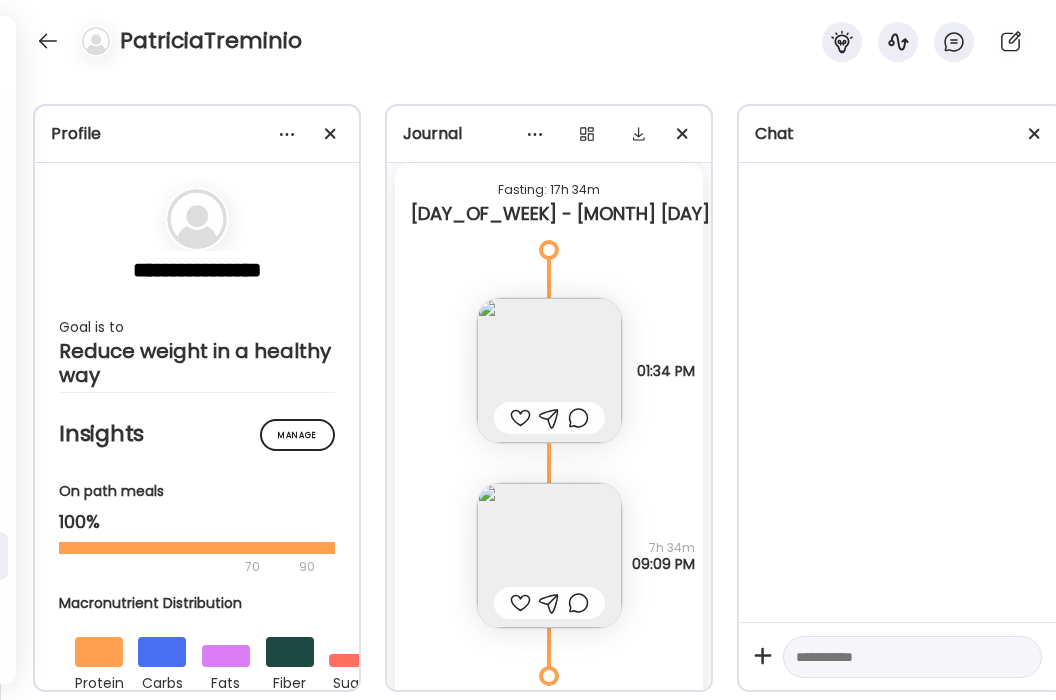 scroll, scrollTop: 16499, scrollLeft: 0, axis: vertical 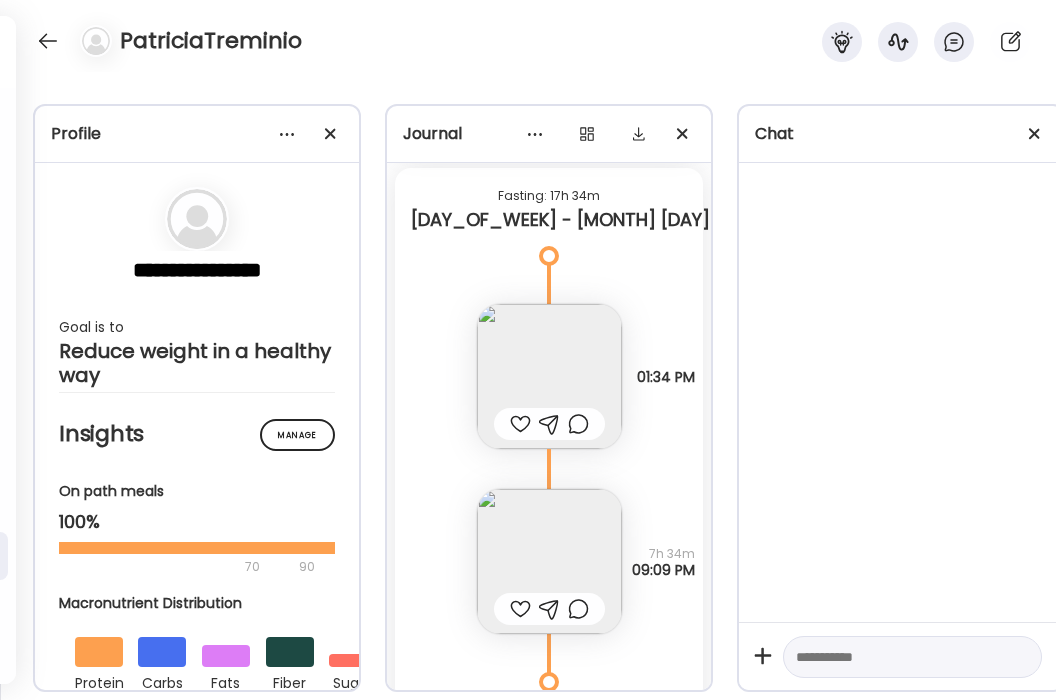 click at bounding box center (549, 561) 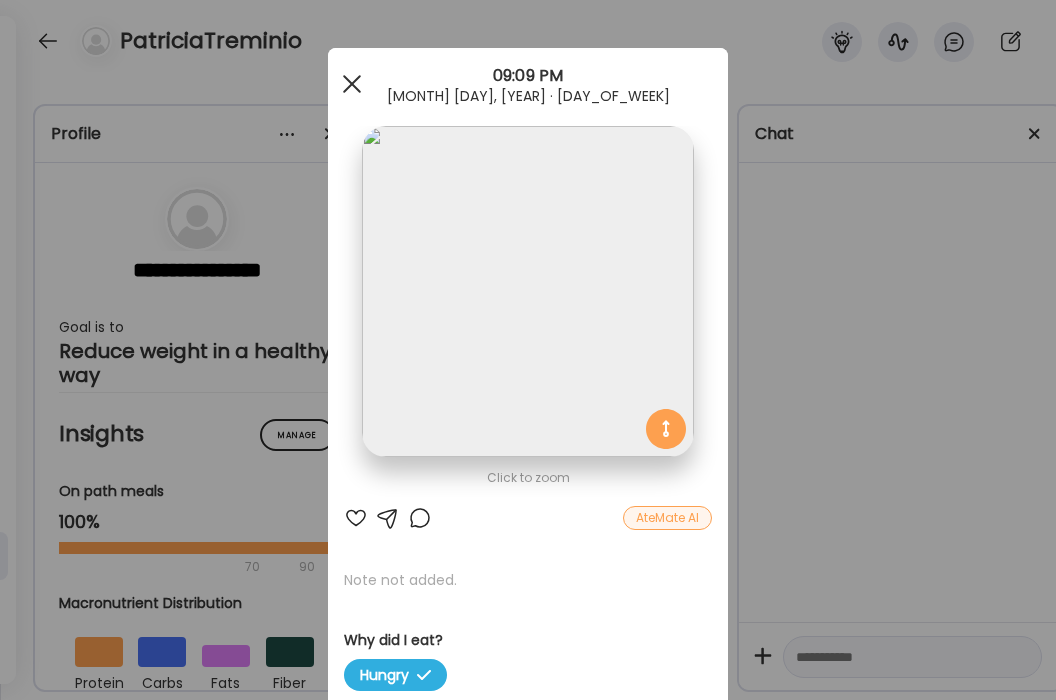 click at bounding box center [352, 84] 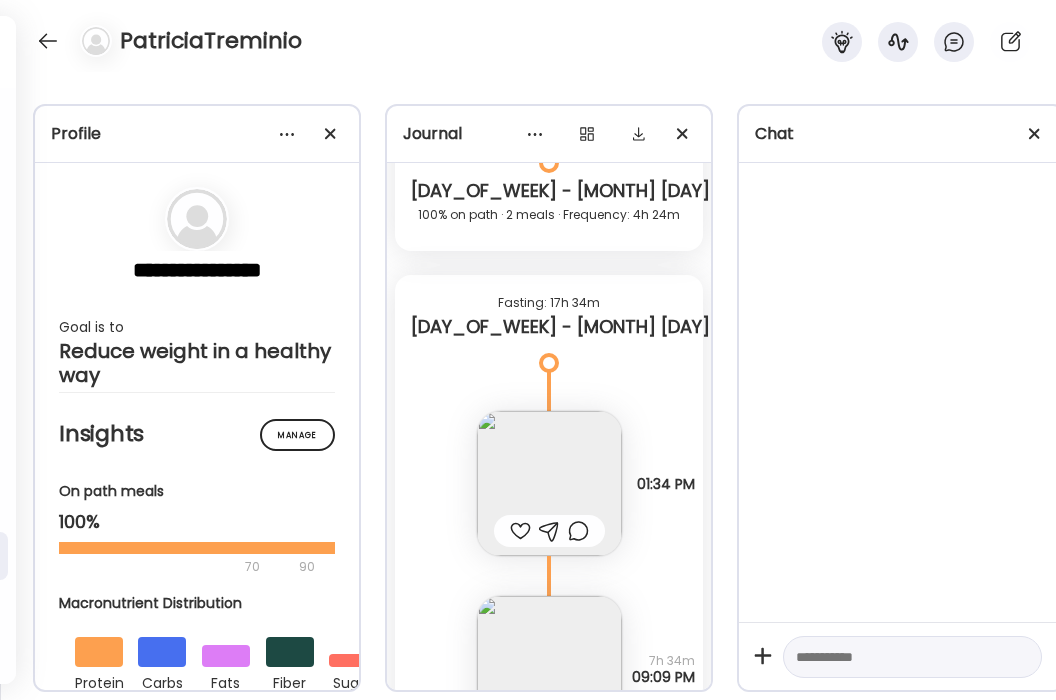 scroll, scrollTop: 16380, scrollLeft: 0, axis: vertical 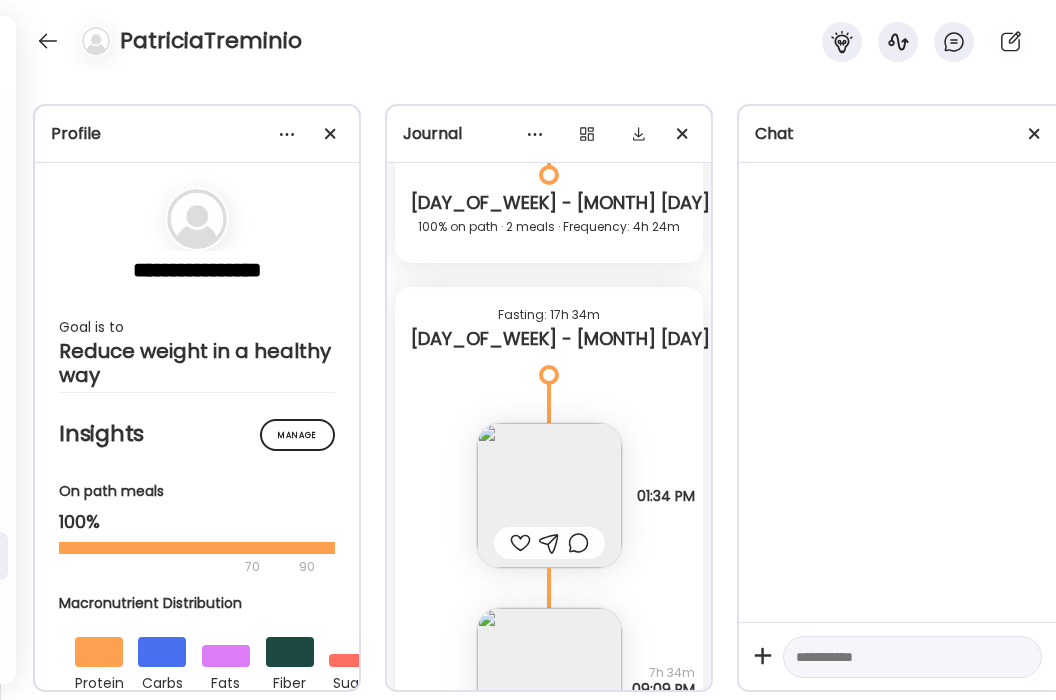 click at bounding box center [549, 495] 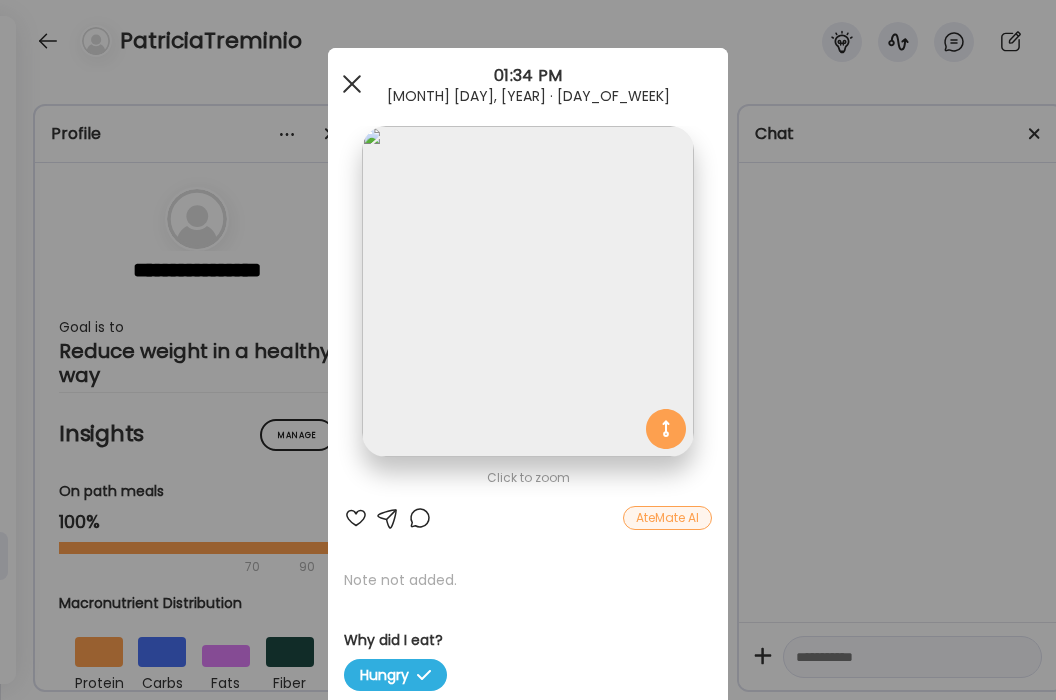 click at bounding box center [352, 84] 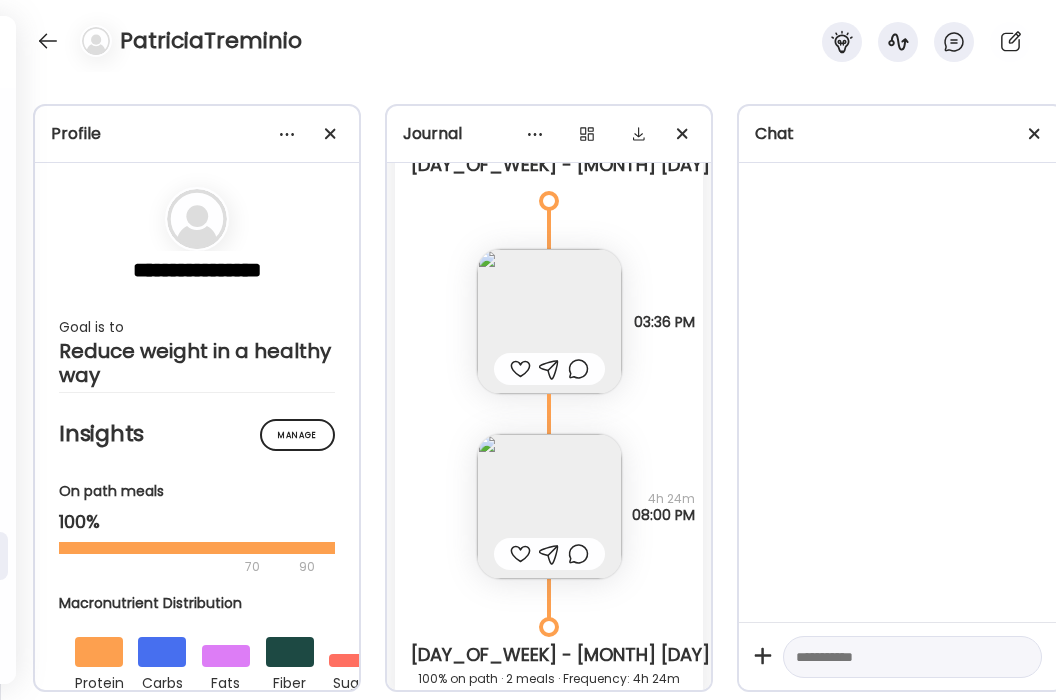 scroll, scrollTop: 15930, scrollLeft: 0, axis: vertical 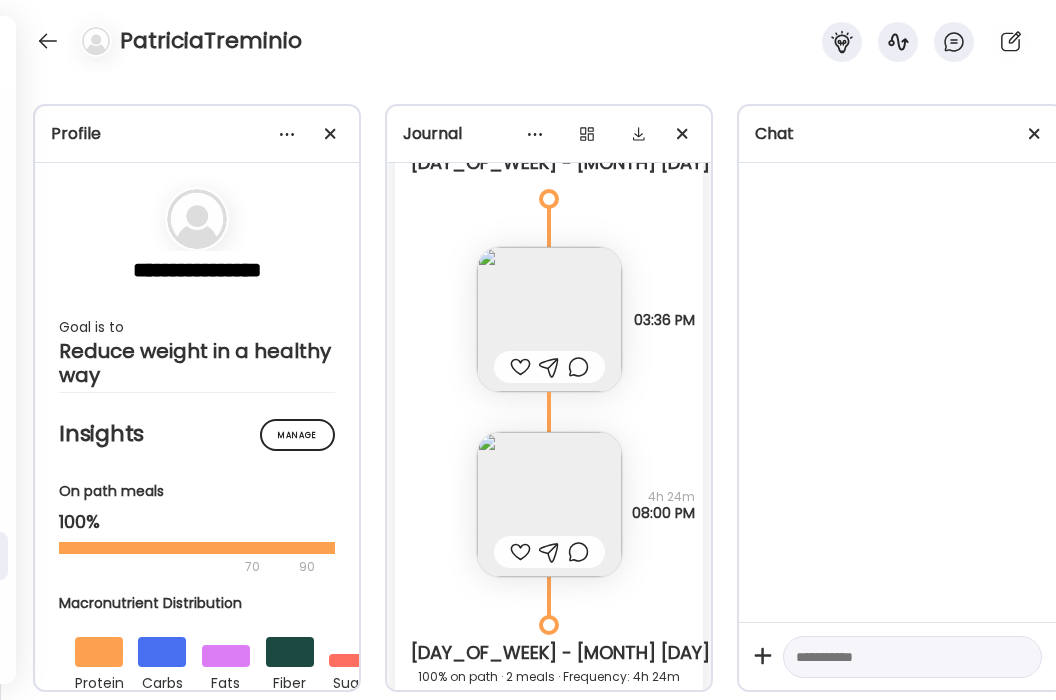 click at bounding box center (549, 504) 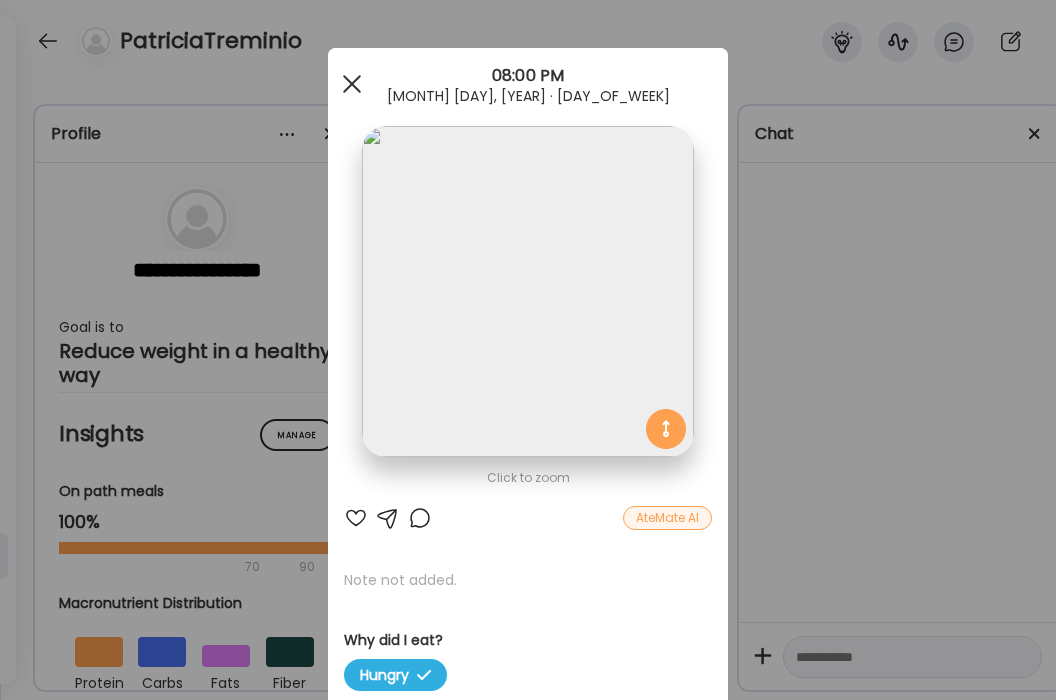 click at bounding box center [352, 84] 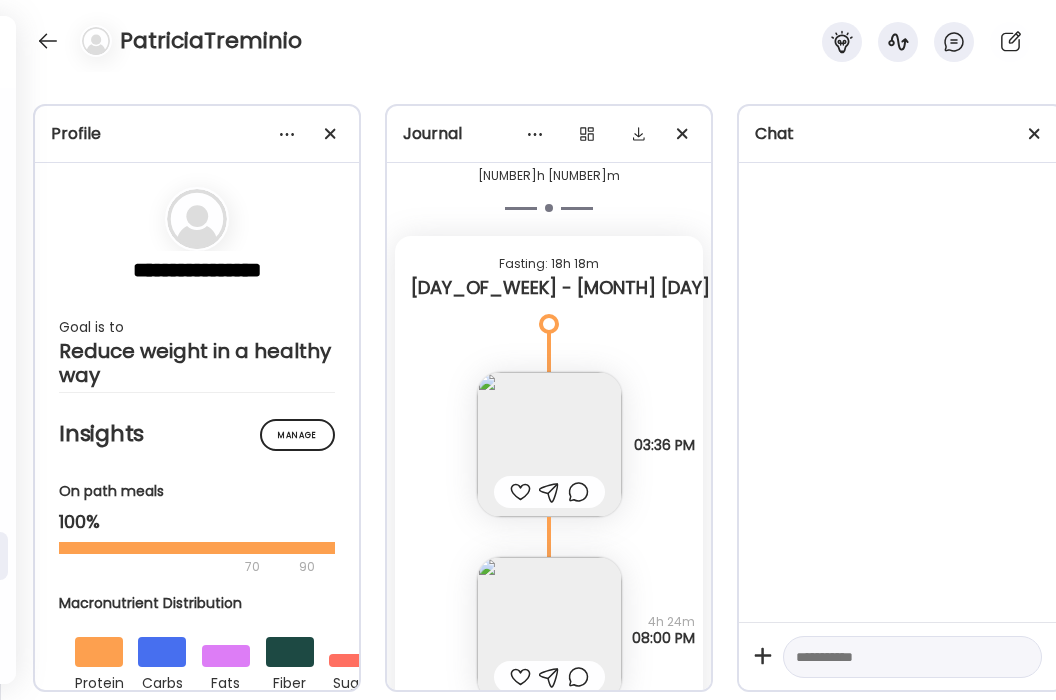 scroll, scrollTop: 15806, scrollLeft: 0, axis: vertical 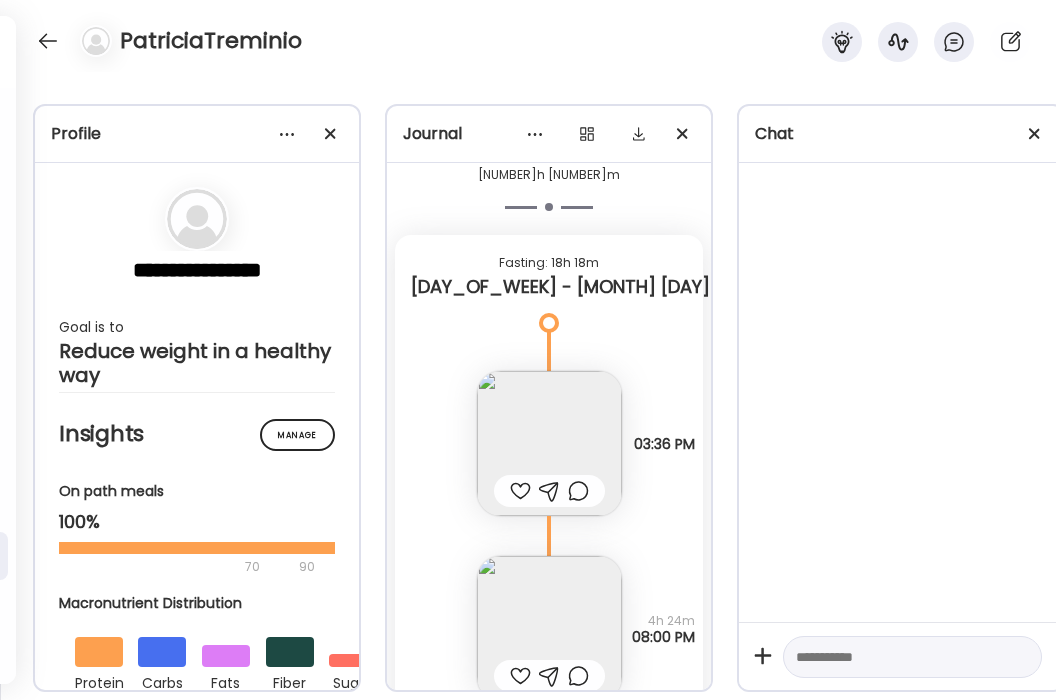 click at bounding box center [549, 443] 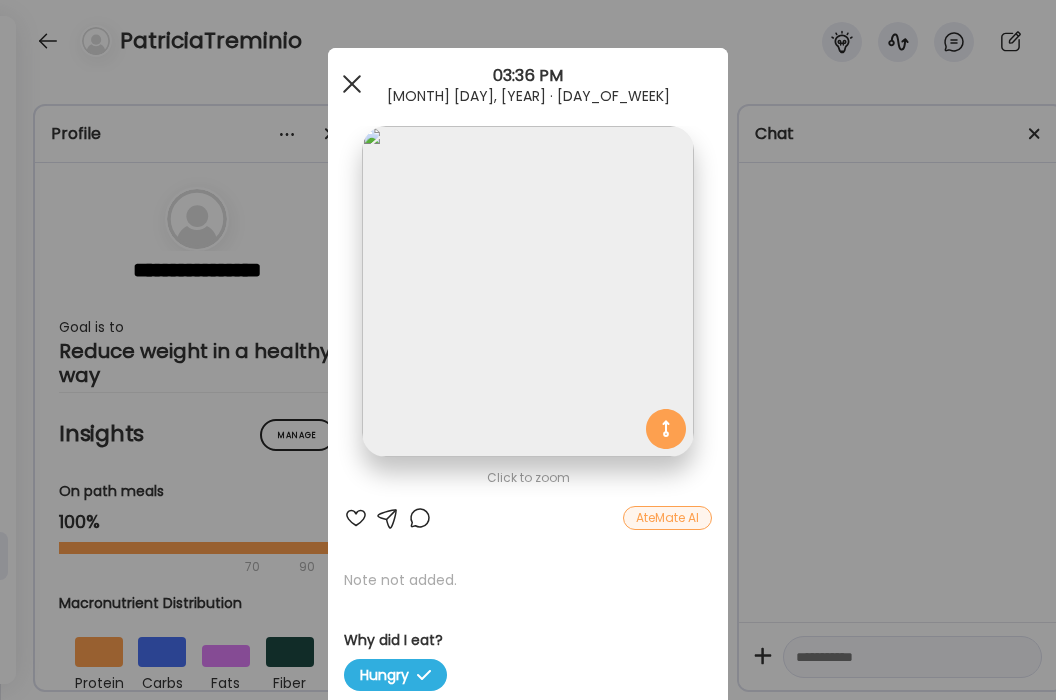 click at bounding box center [352, 84] 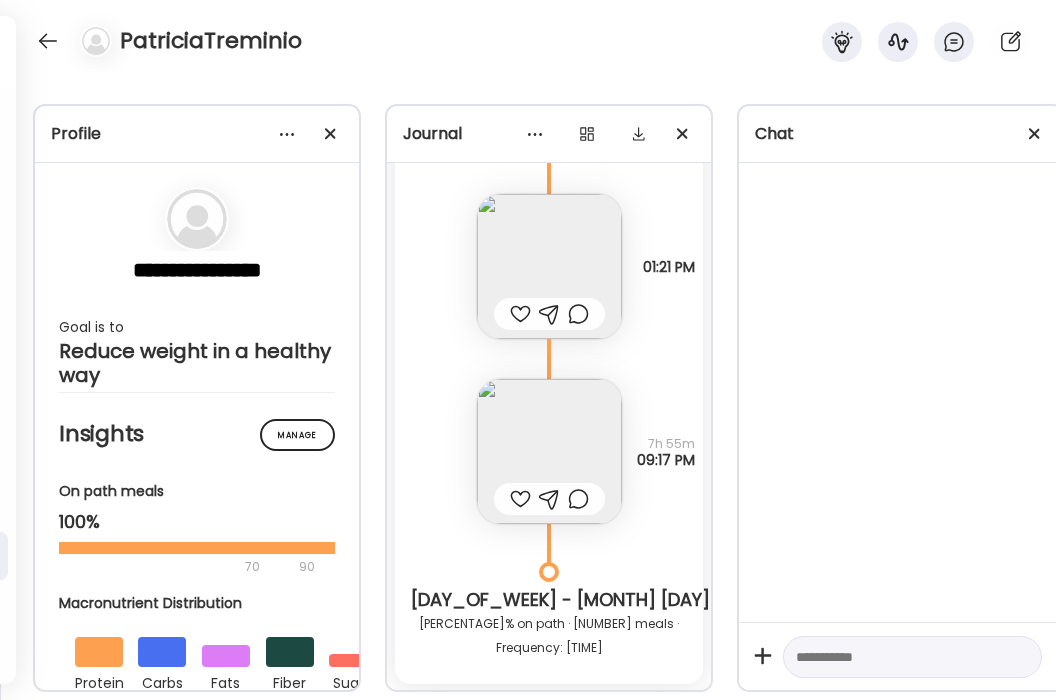 scroll, scrollTop: 15187, scrollLeft: 0, axis: vertical 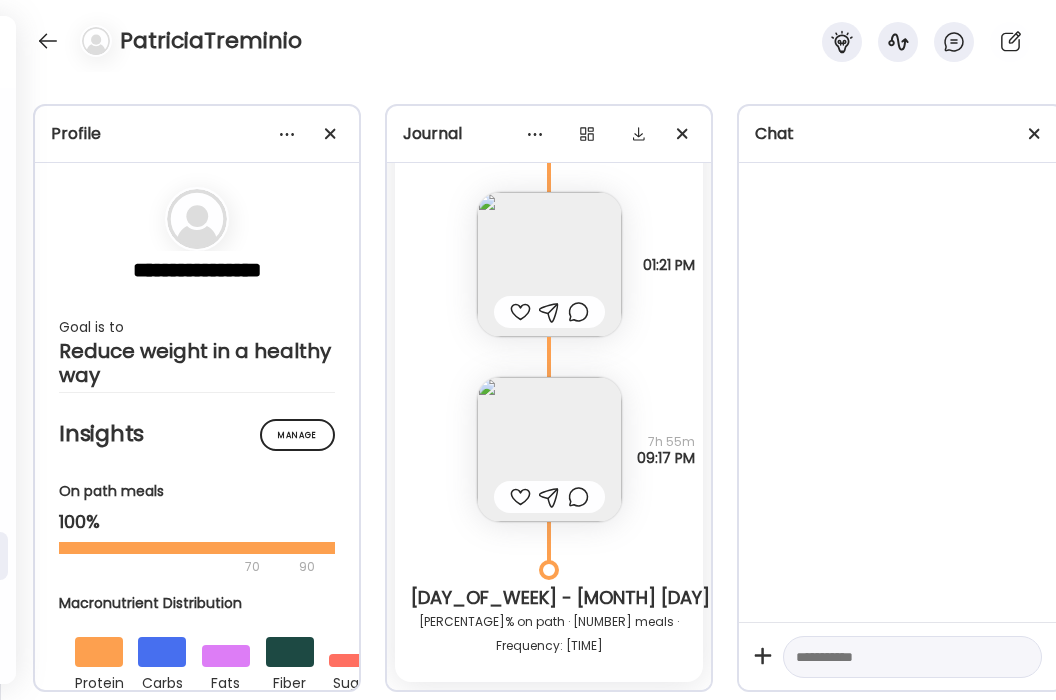 click at bounding box center (549, 449) 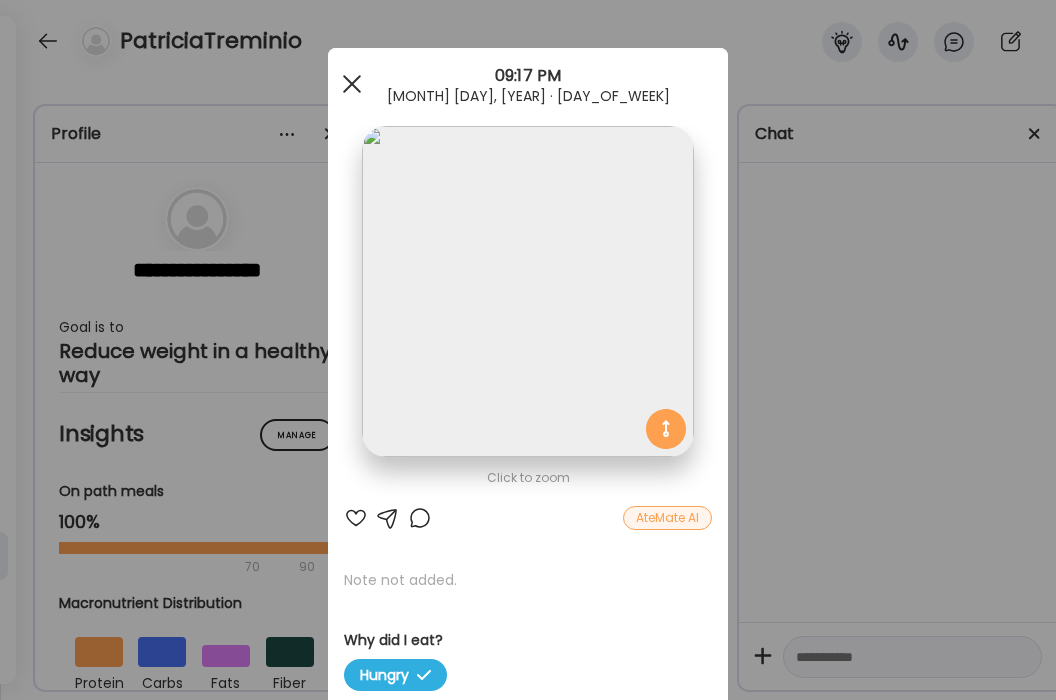 click at bounding box center (352, 84) 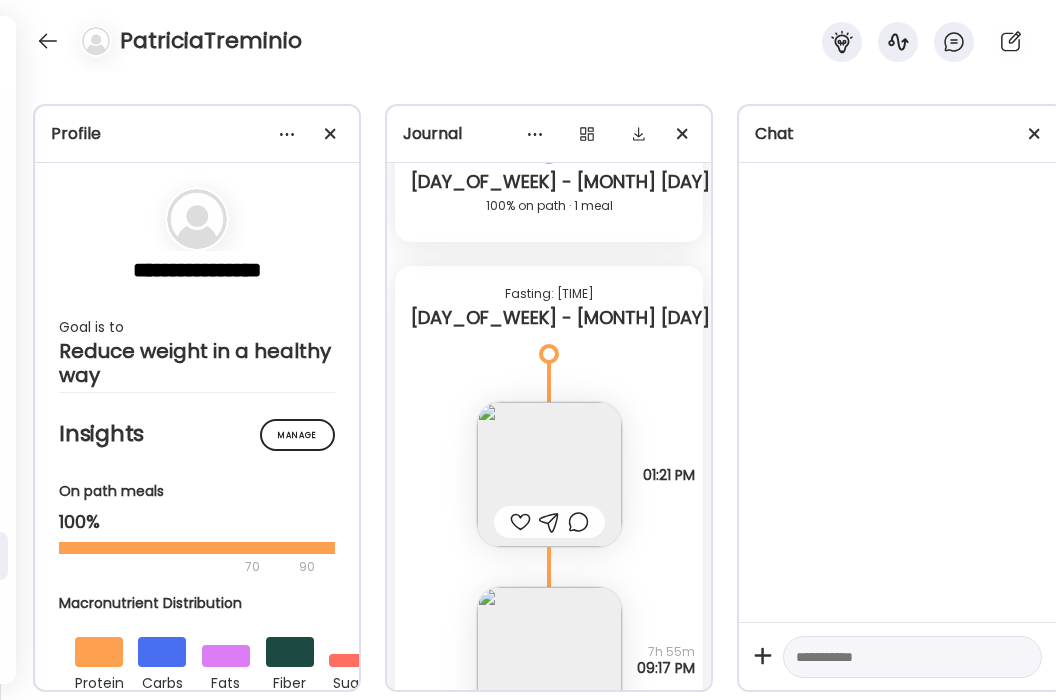 scroll, scrollTop: 14975, scrollLeft: 0, axis: vertical 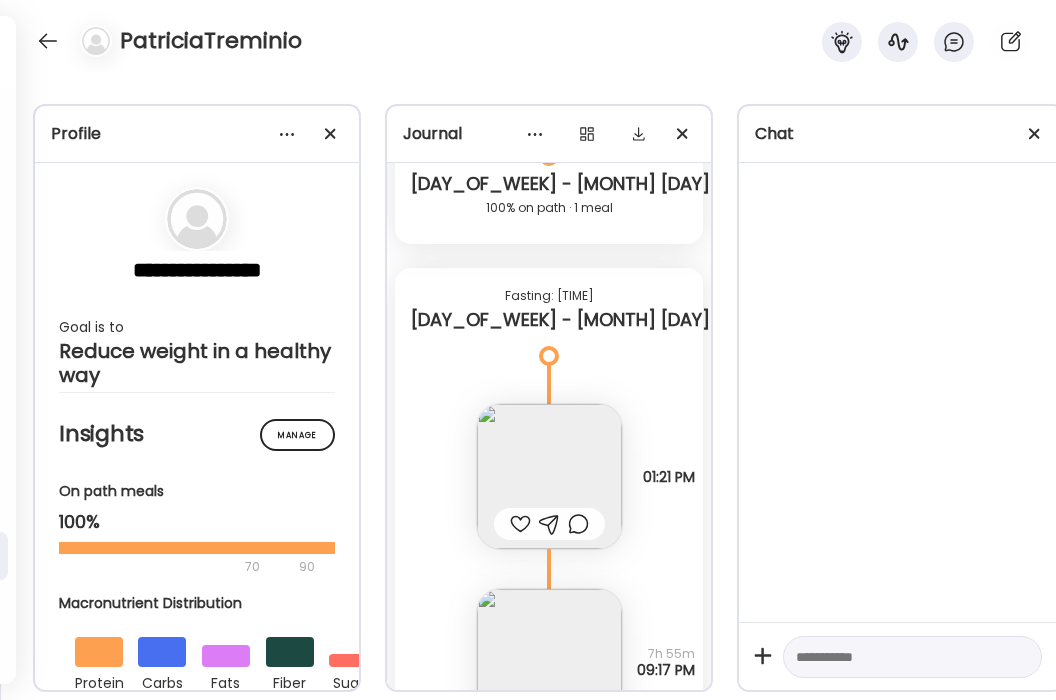 click at bounding box center [549, 476] 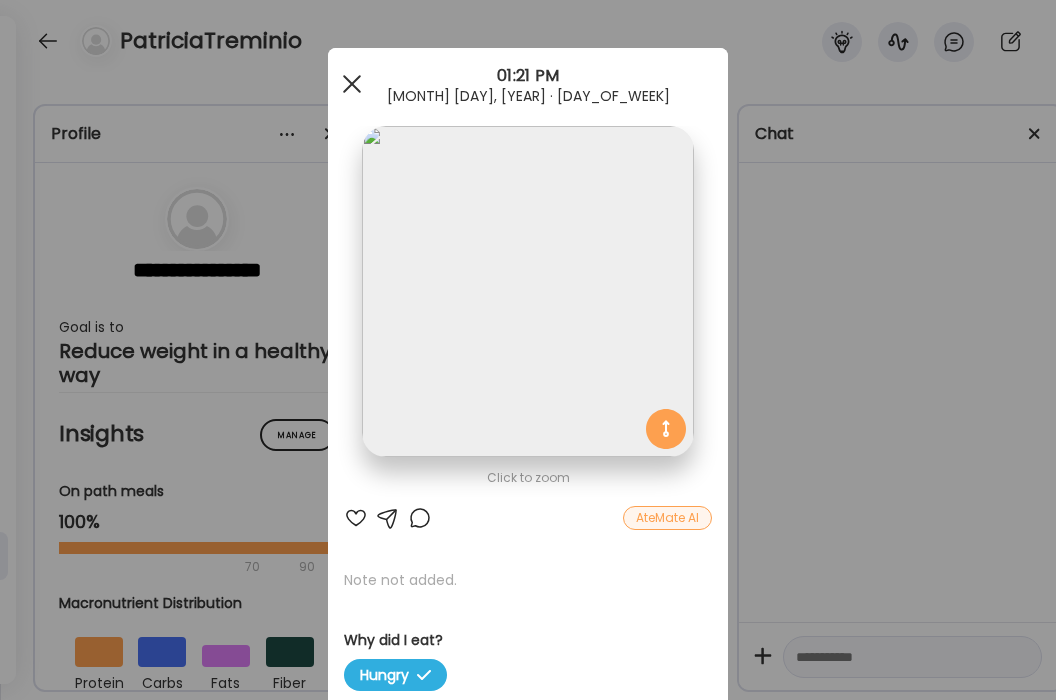 click at bounding box center [352, 84] 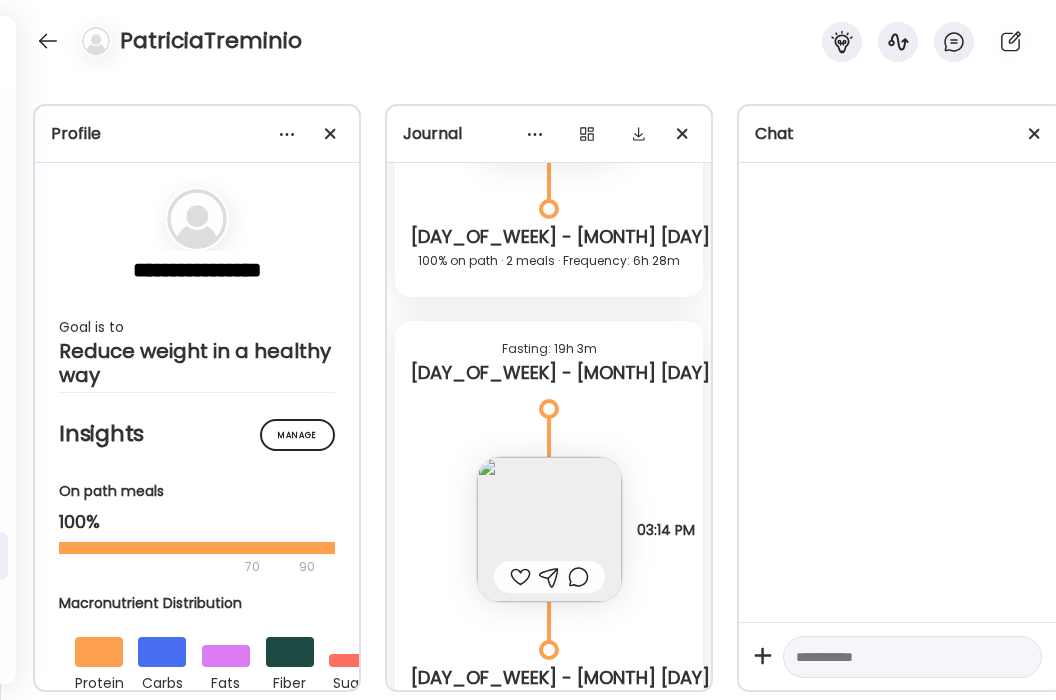 scroll, scrollTop: 14471, scrollLeft: 0, axis: vertical 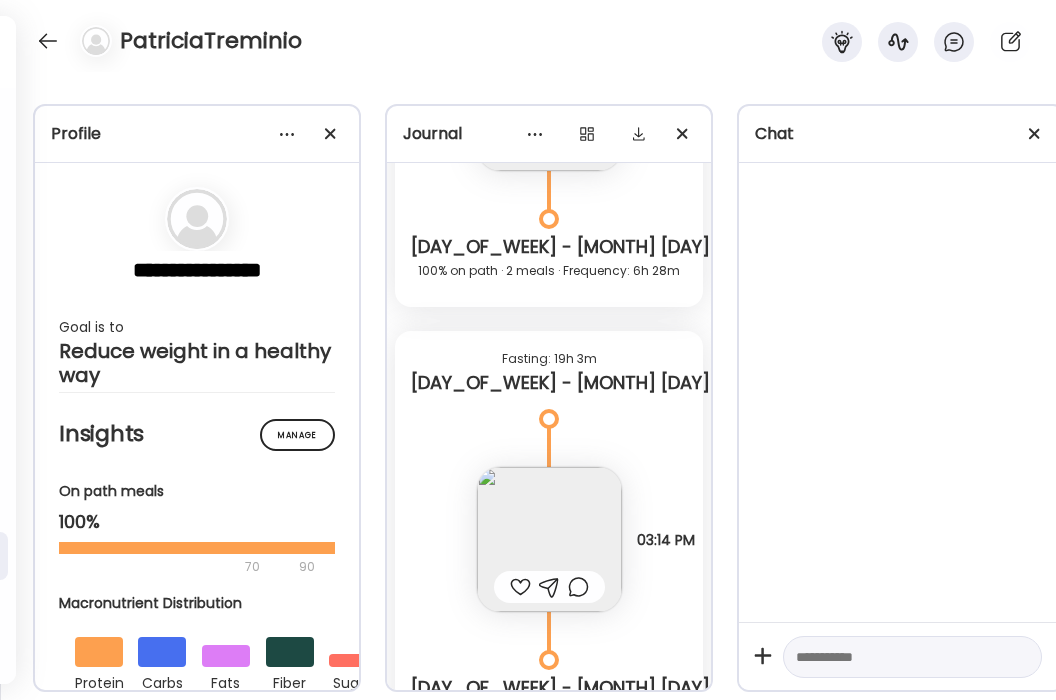 click at bounding box center [549, 539] 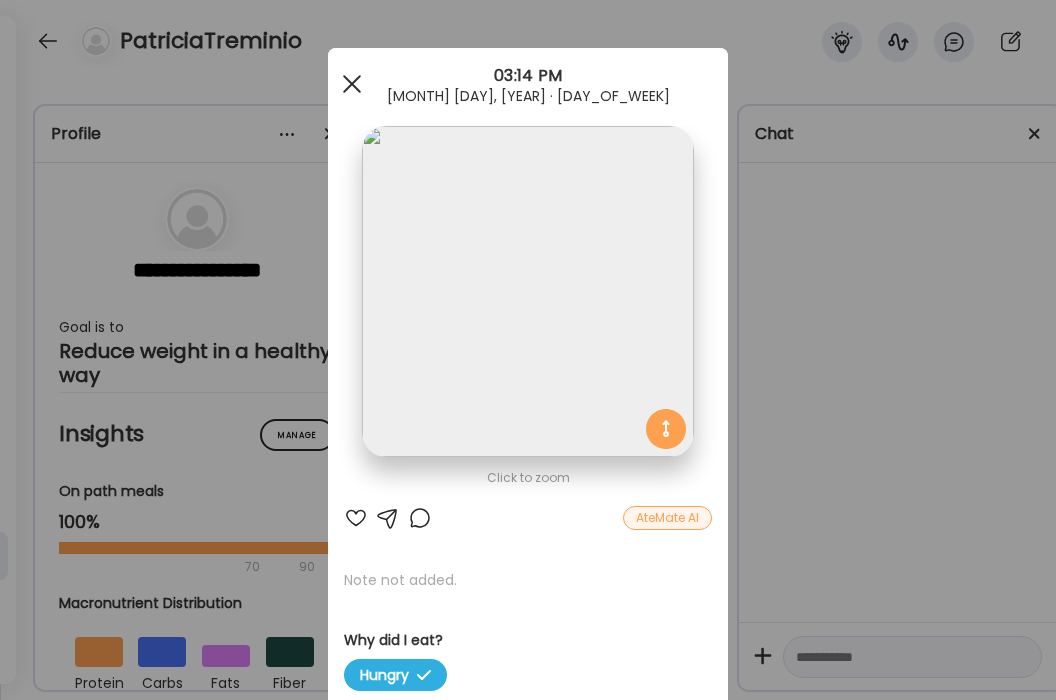 click at bounding box center [352, 84] 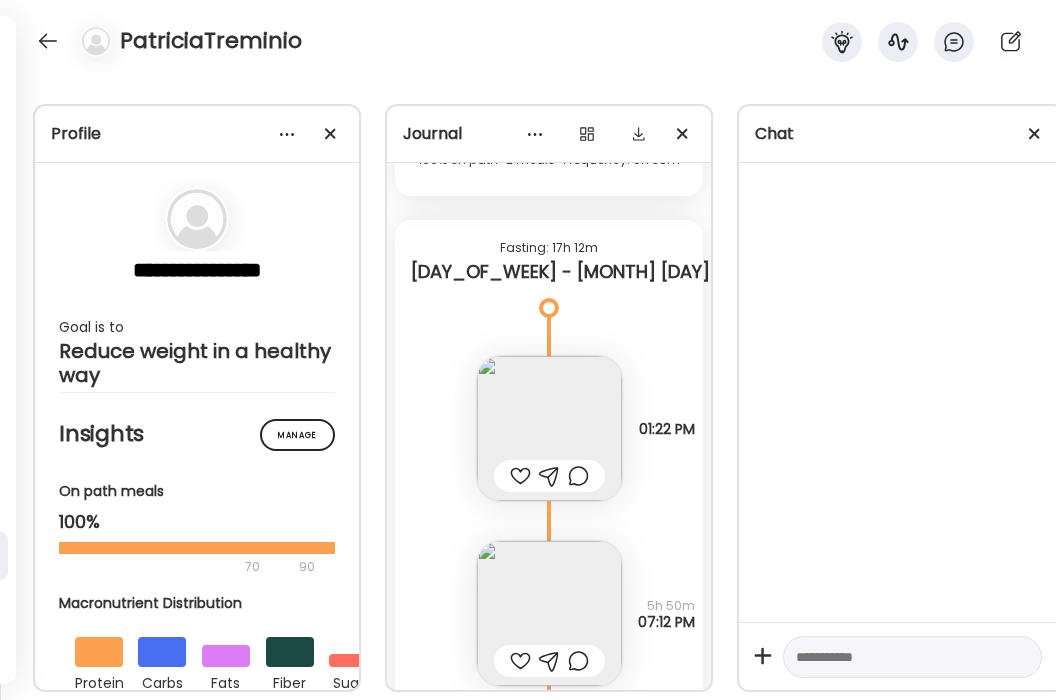 scroll, scrollTop: 13332, scrollLeft: 0, axis: vertical 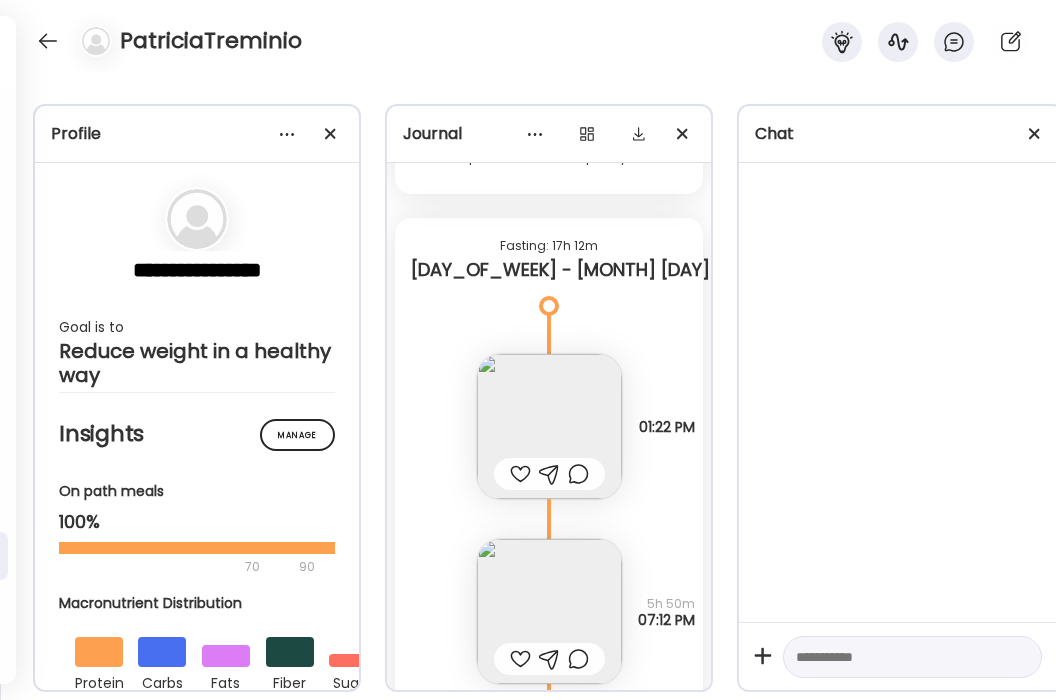 click at bounding box center (549, 426) 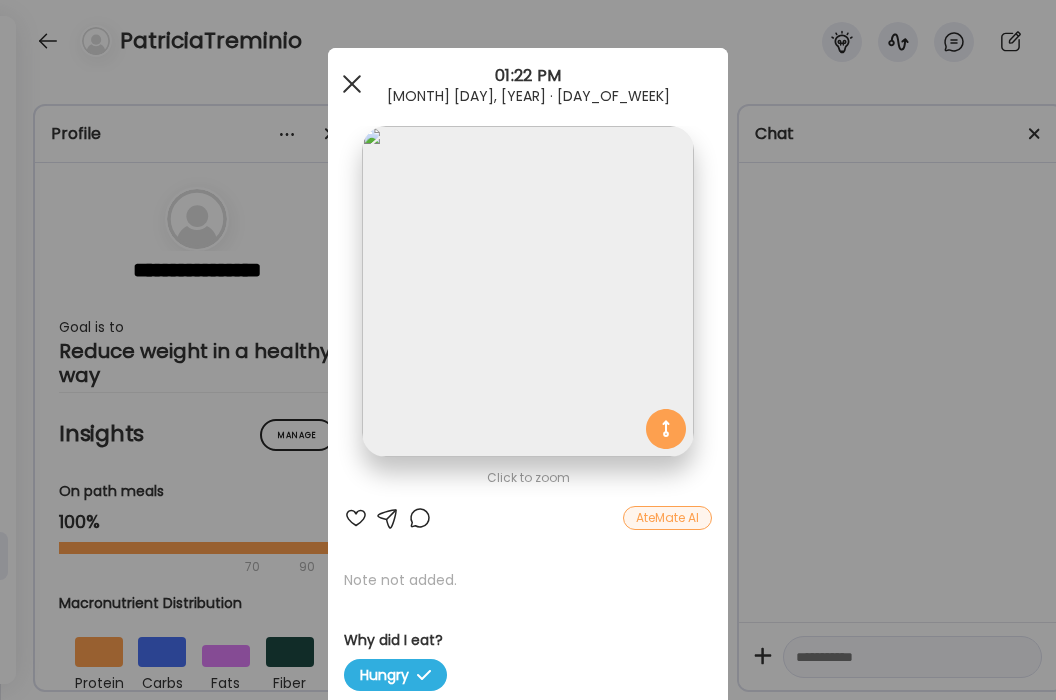 click at bounding box center (352, 84) 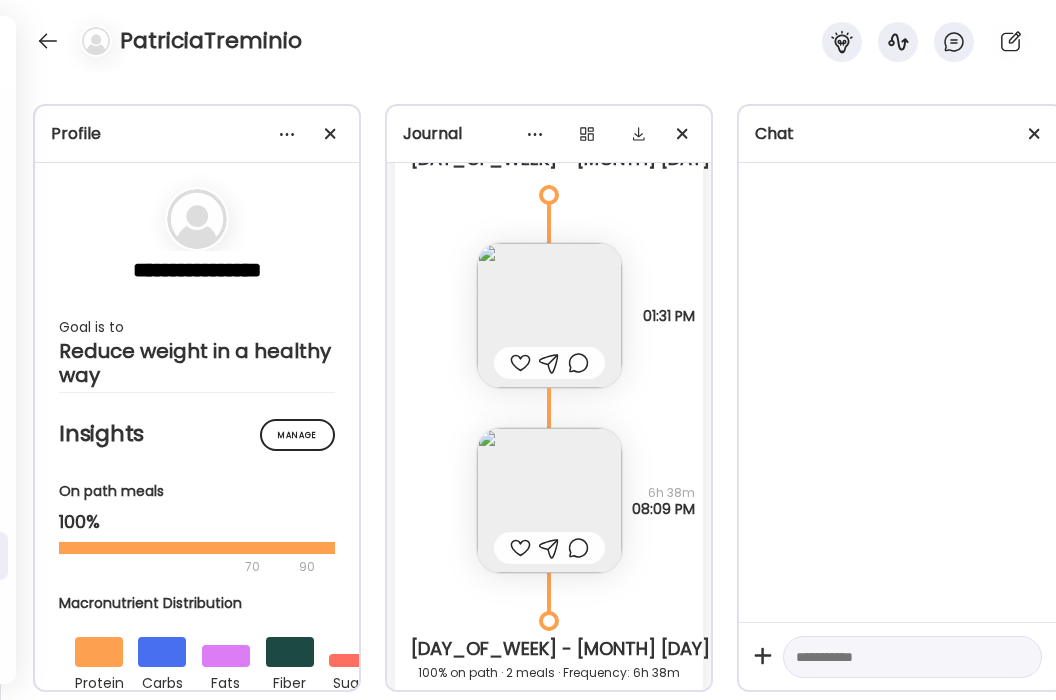scroll, scrollTop: 12818, scrollLeft: 0, axis: vertical 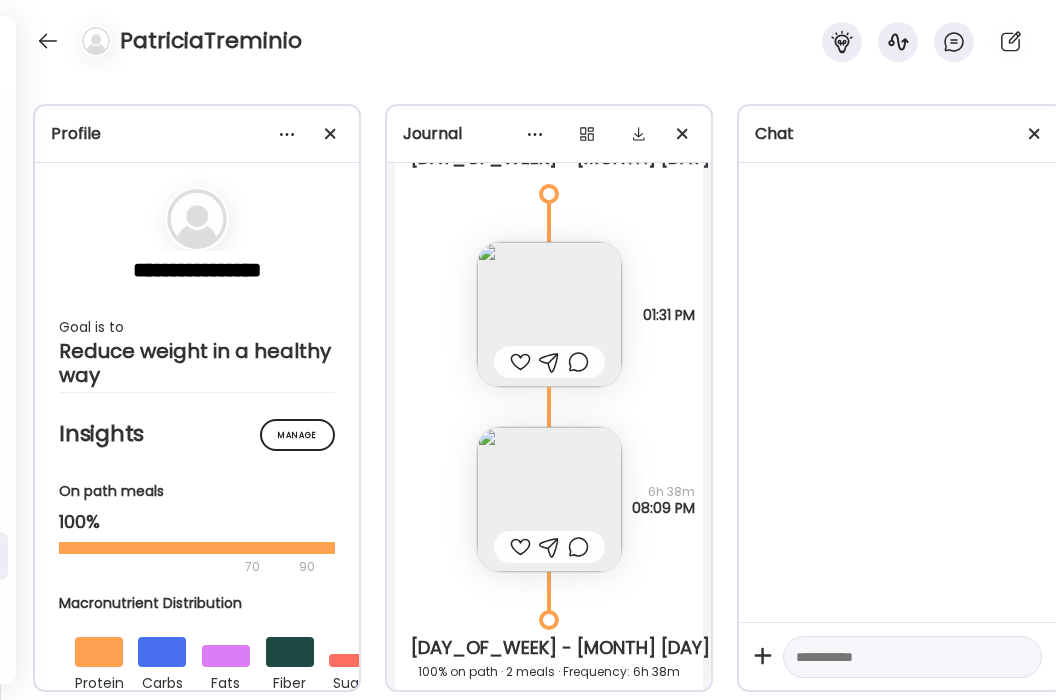 click at bounding box center [549, 499] 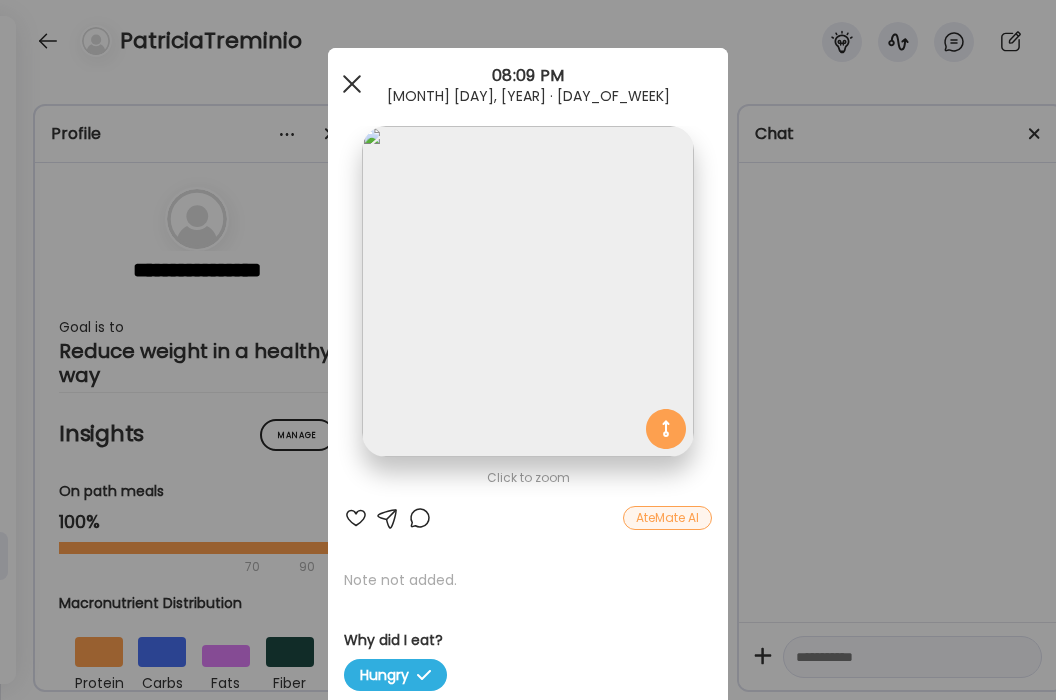 click at bounding box center [352, 84] 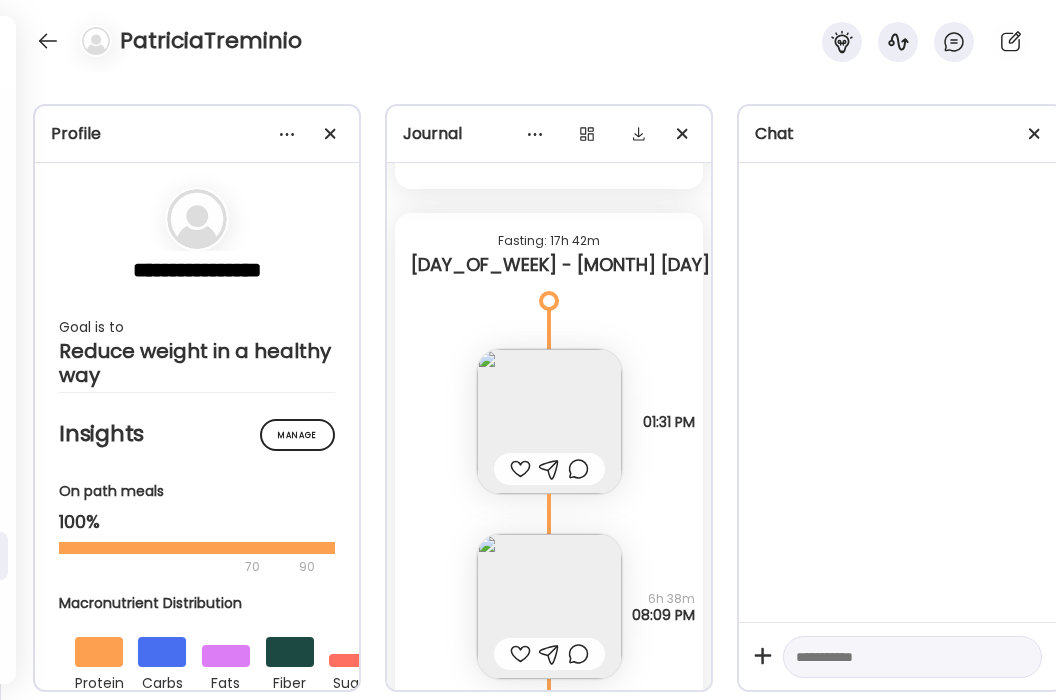 scroll, scrollTop: 12710, scrollLeft: 0, axis: vertical 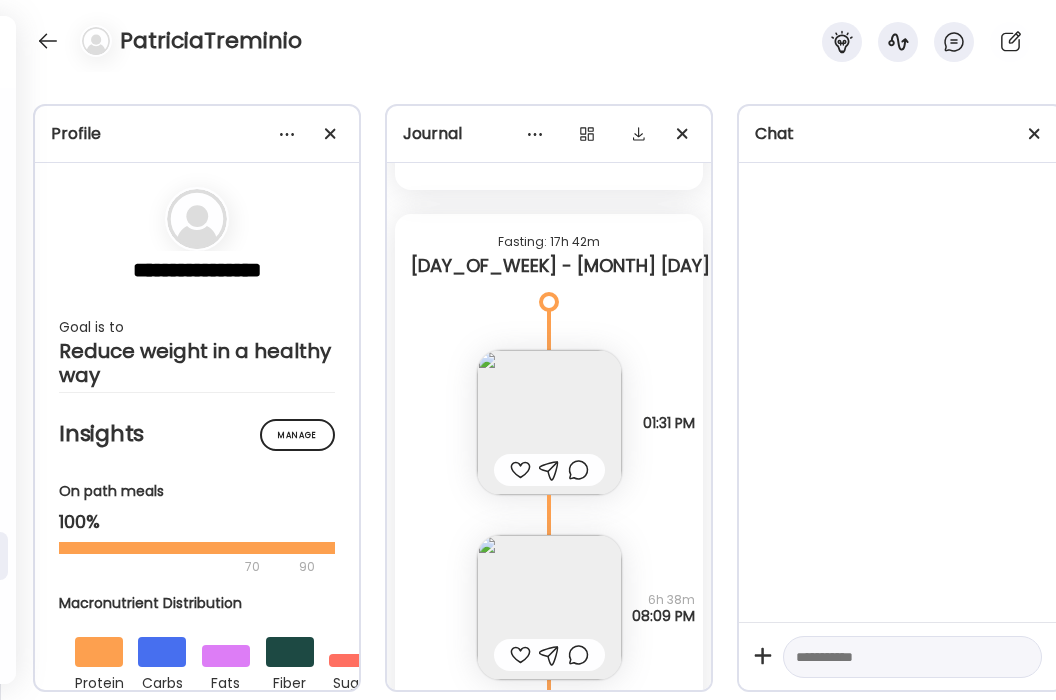 click at bounding box center [549, 422] 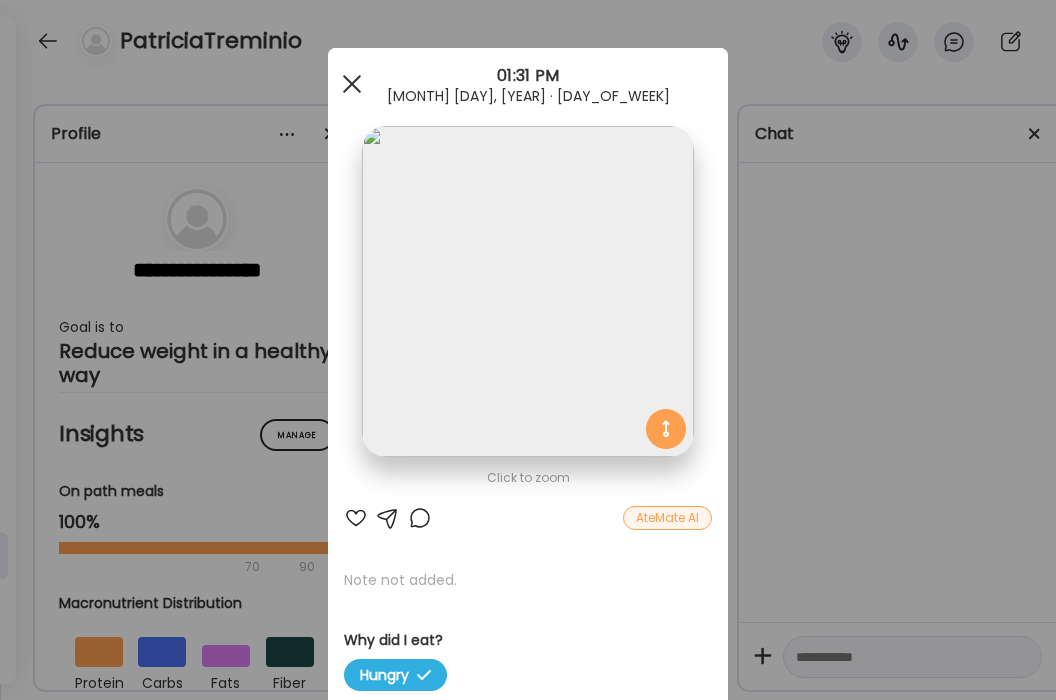 click at bounding box center (352, 84) 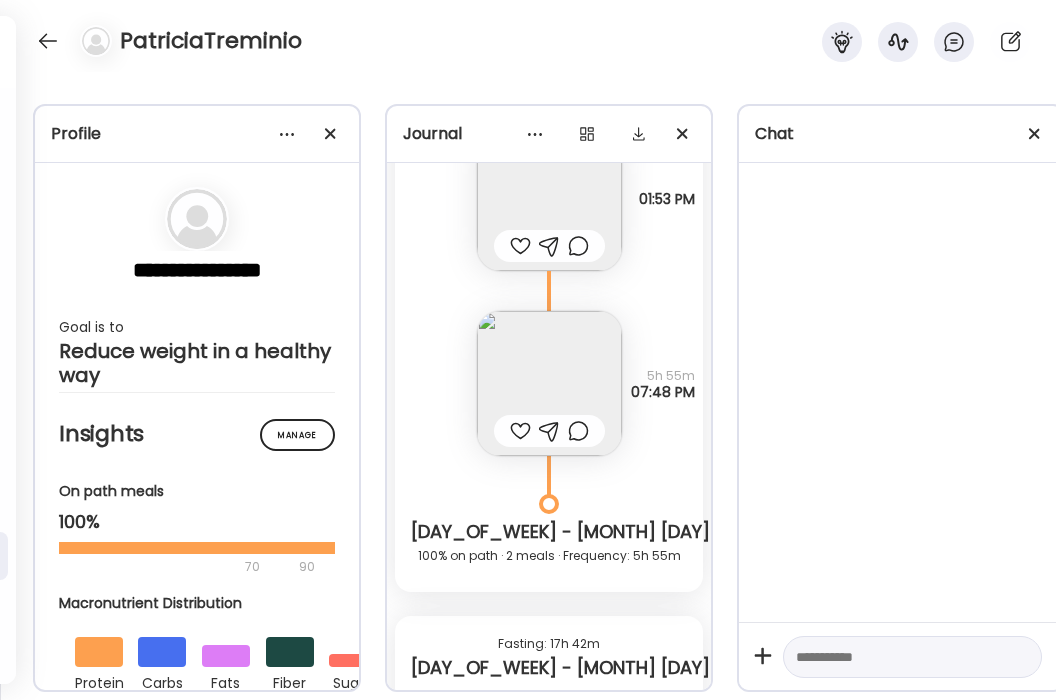 scroll, scrollTop: 12306, scrollLeft: 0, axis: vertical 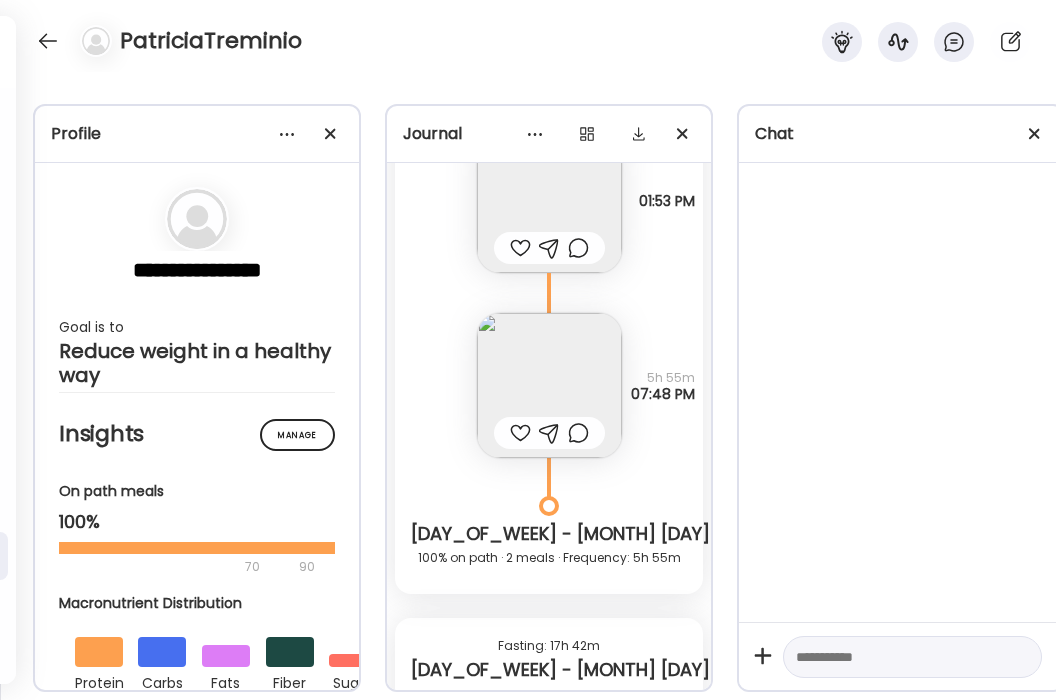 click at bounding box center [549, 385] 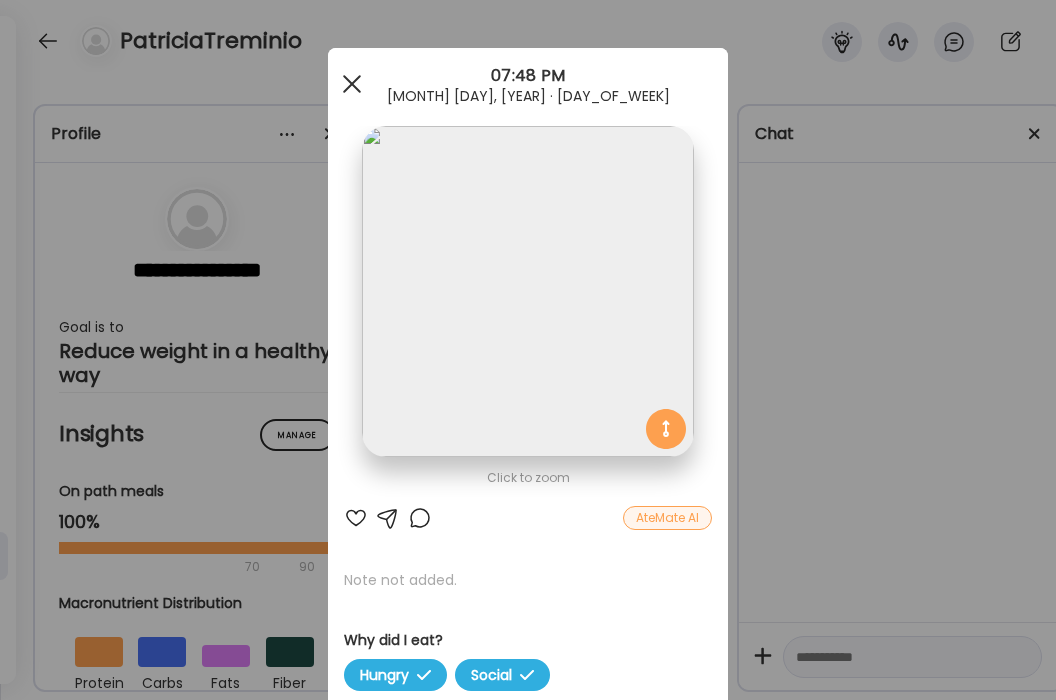 click at bounding box center [352, 84] 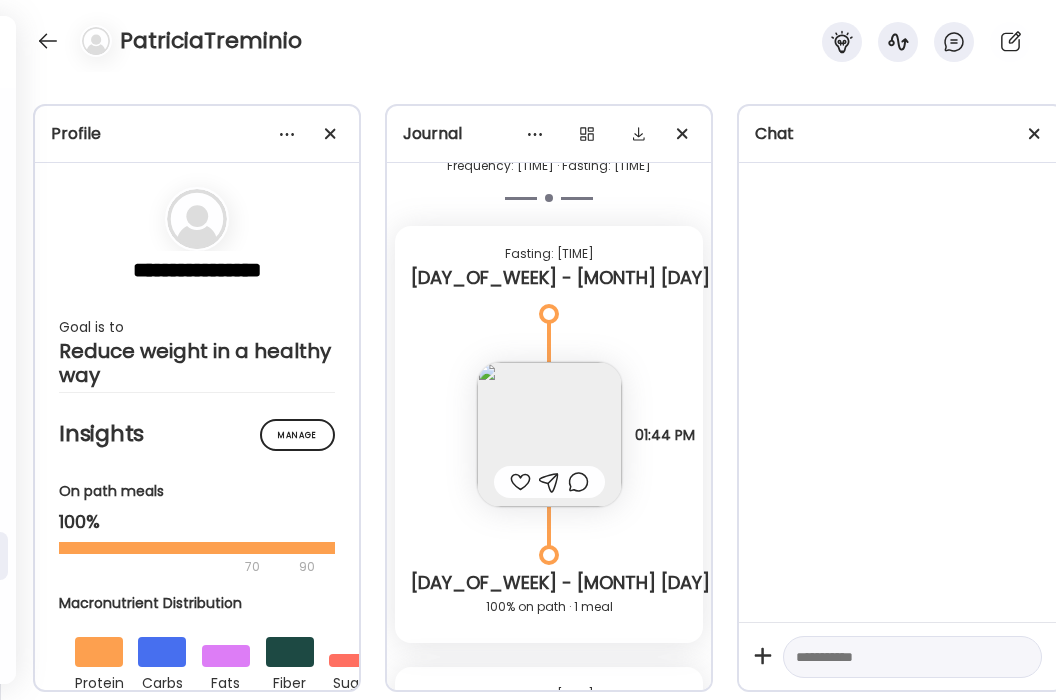 scroll, scrollTop: 11628, scrollLeft: 0, axis: vertical 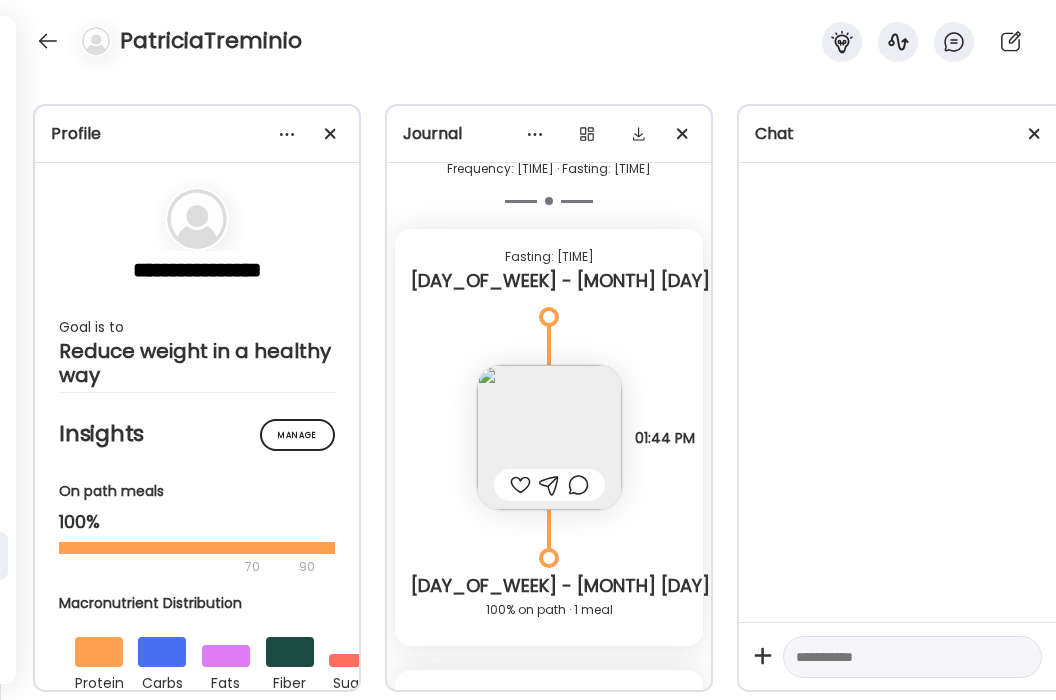click at bounding box center (549, 437) 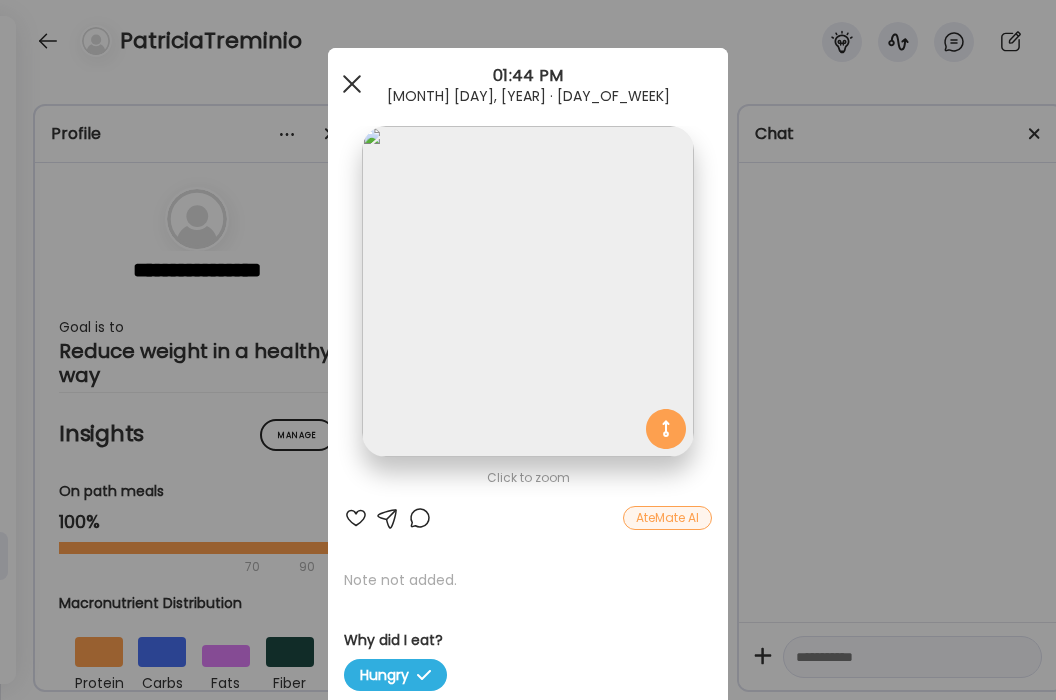 click at bounding box center (352, 84) 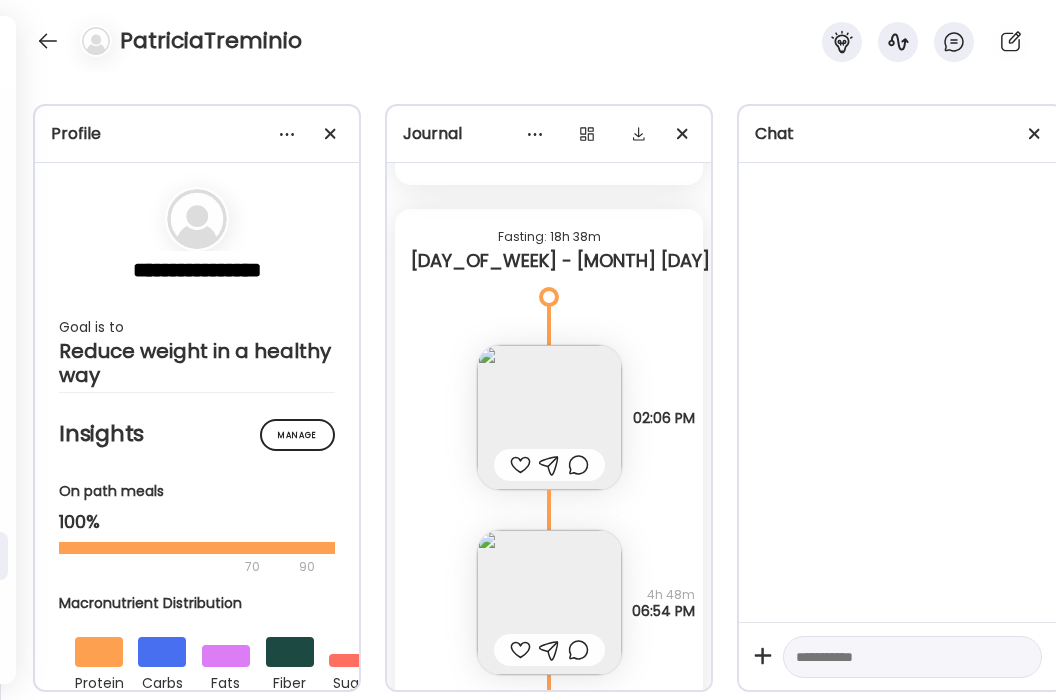 scroll, scrollTop: 10894, scrollLeft: 0, axis: vertical 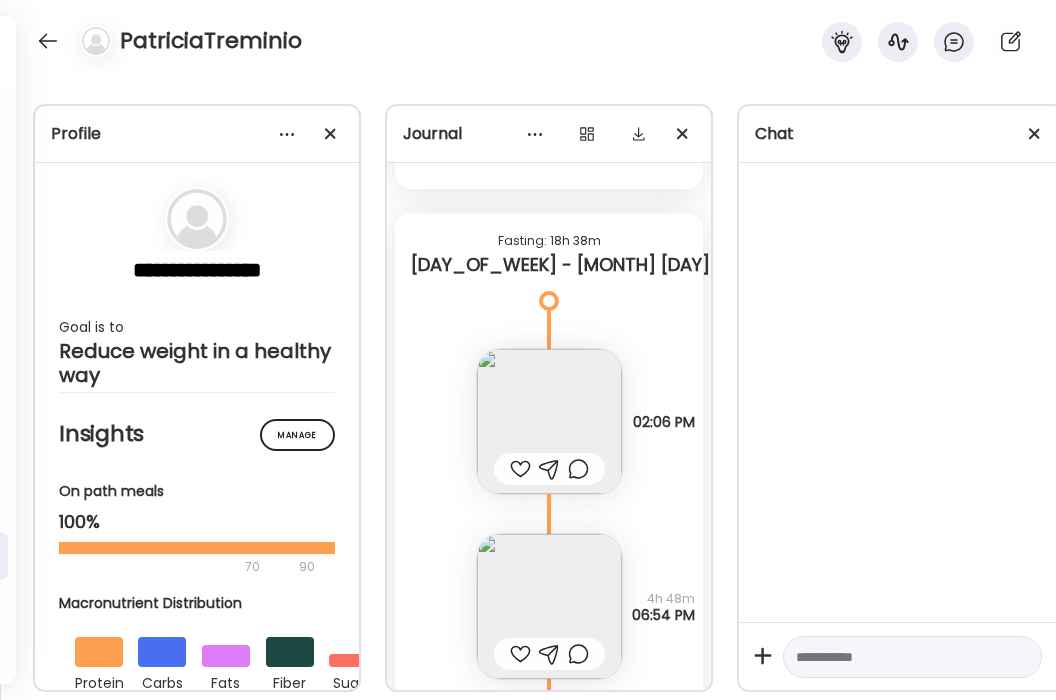 click at bounding box center (549, 421) 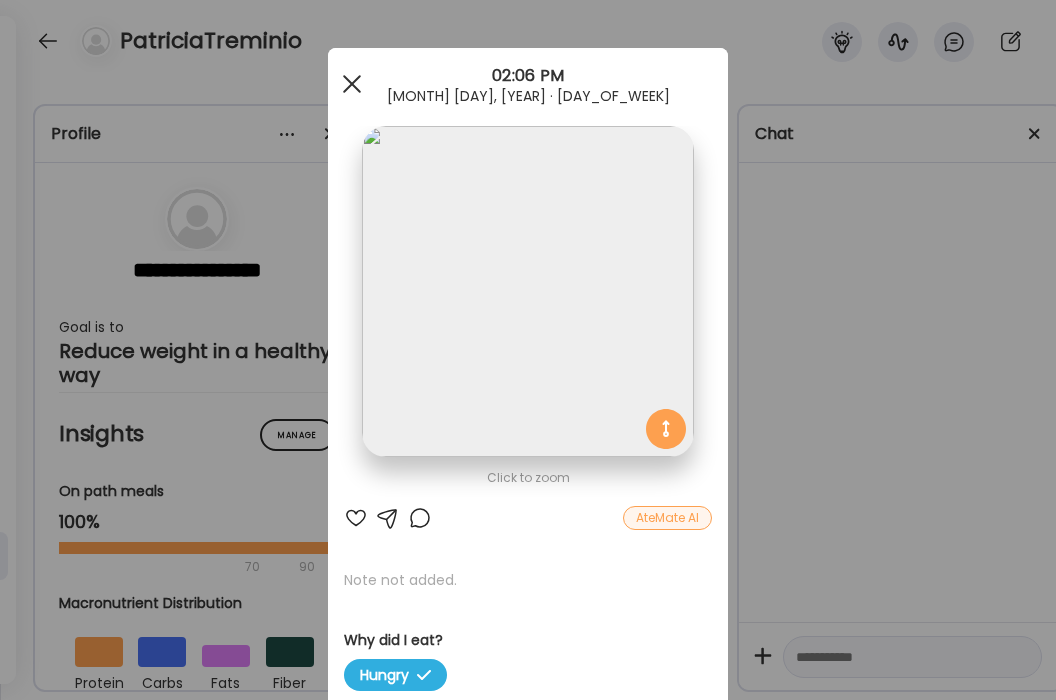 click at bounding box center (352, 84) 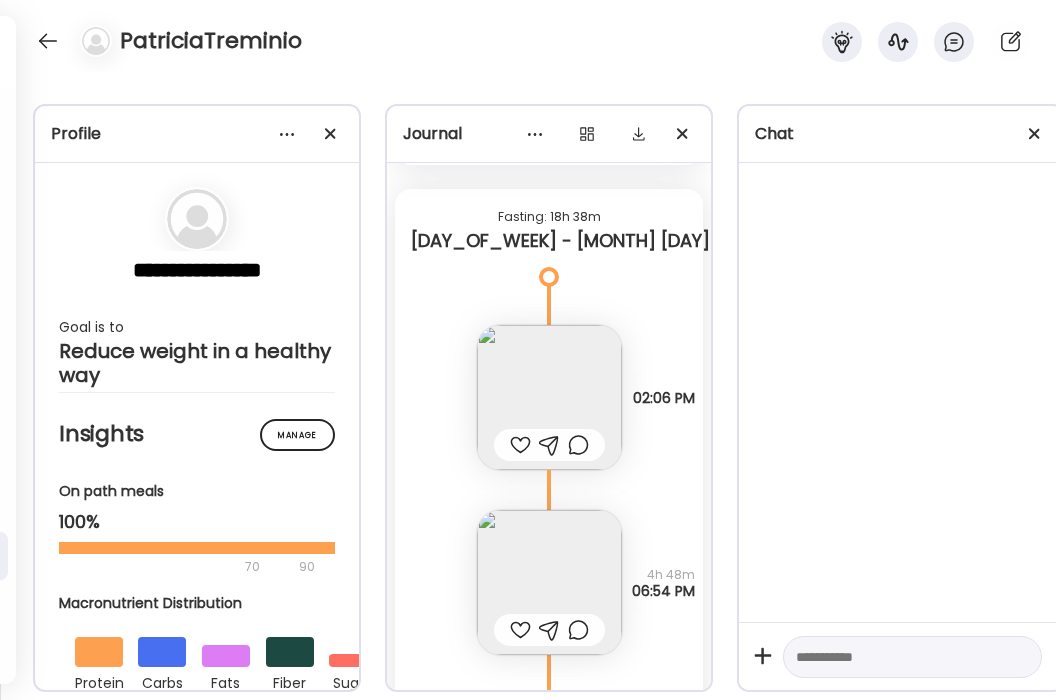 scroll, scrollTop: 10920, scrollLeft: 0, axis: vertical 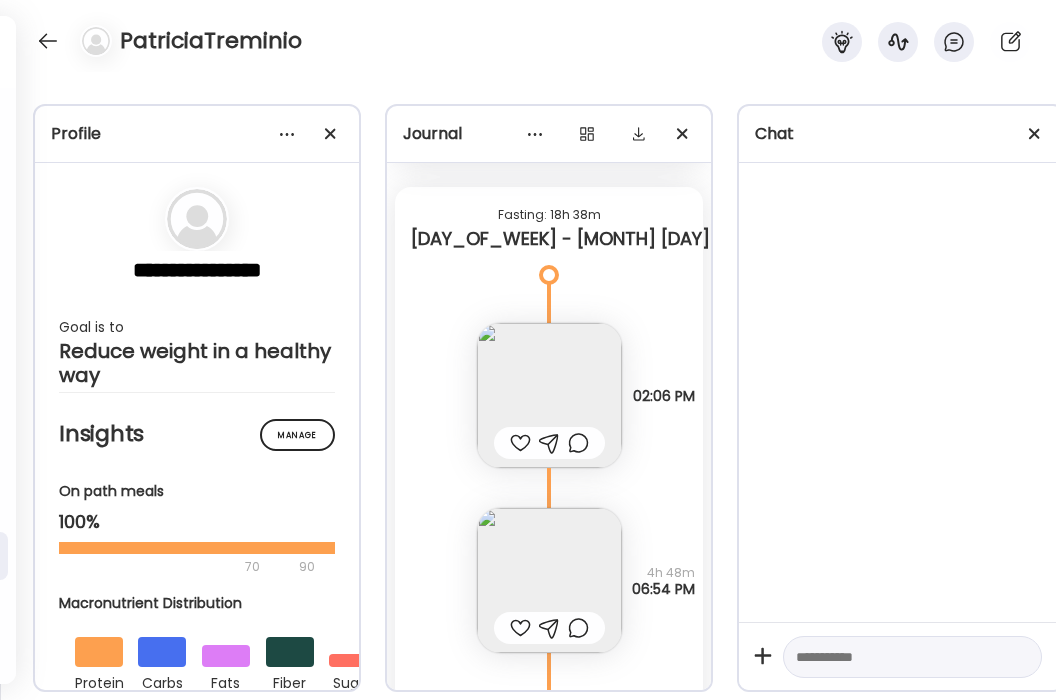 click at bounding box center (549, 580) 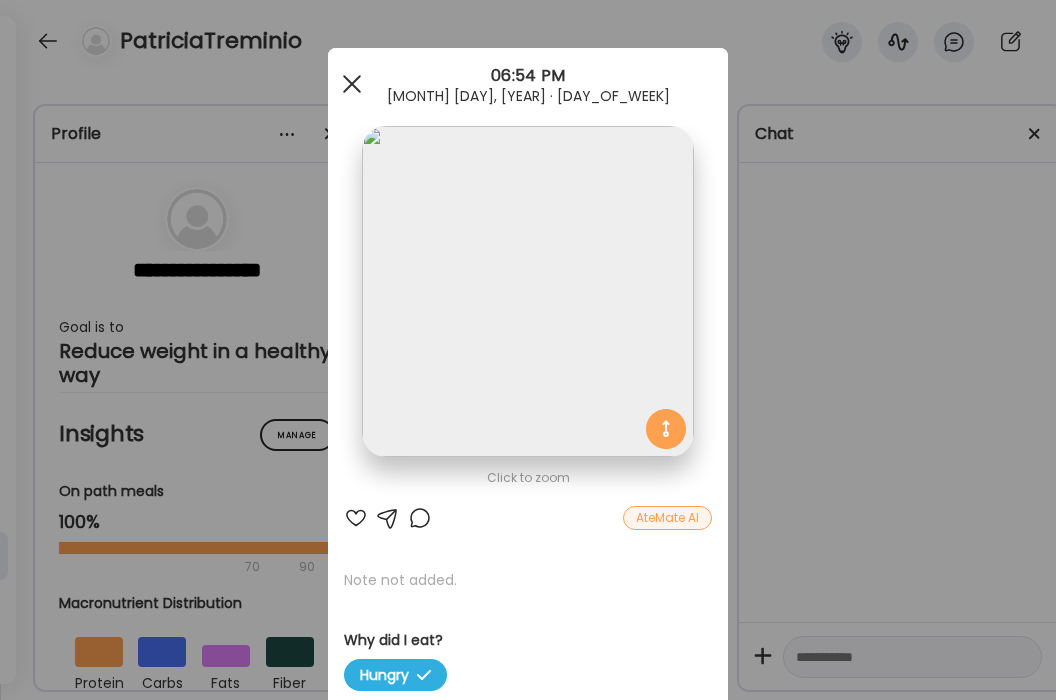 click at bounding box center [352, 84] 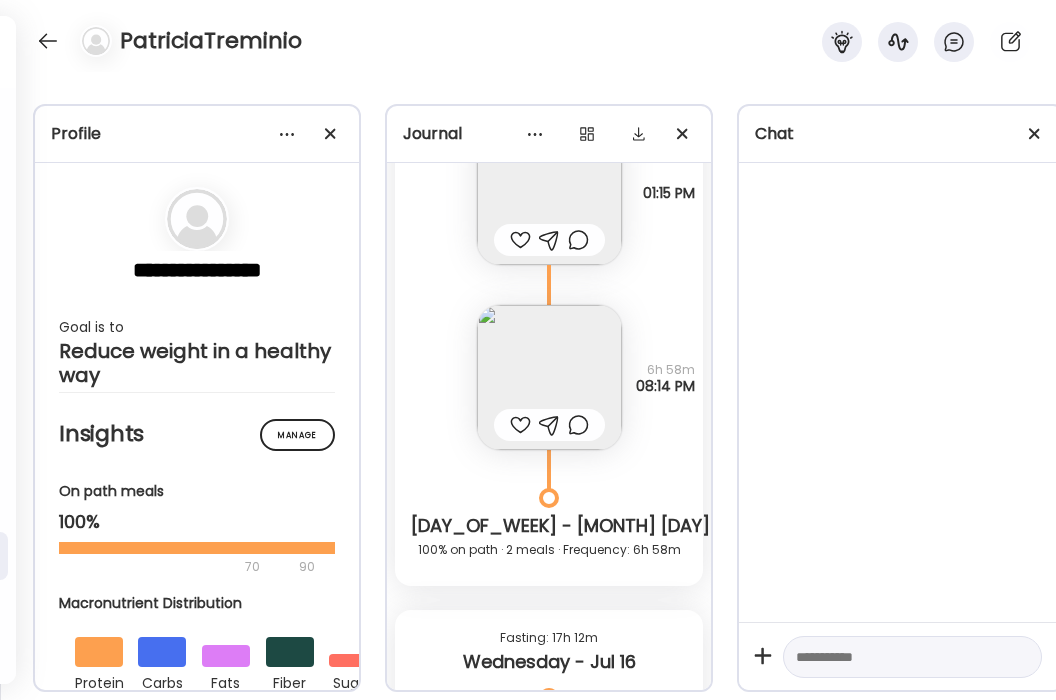scroll, scrollTop: 8614, scrollLeft: 0, axis: vertical 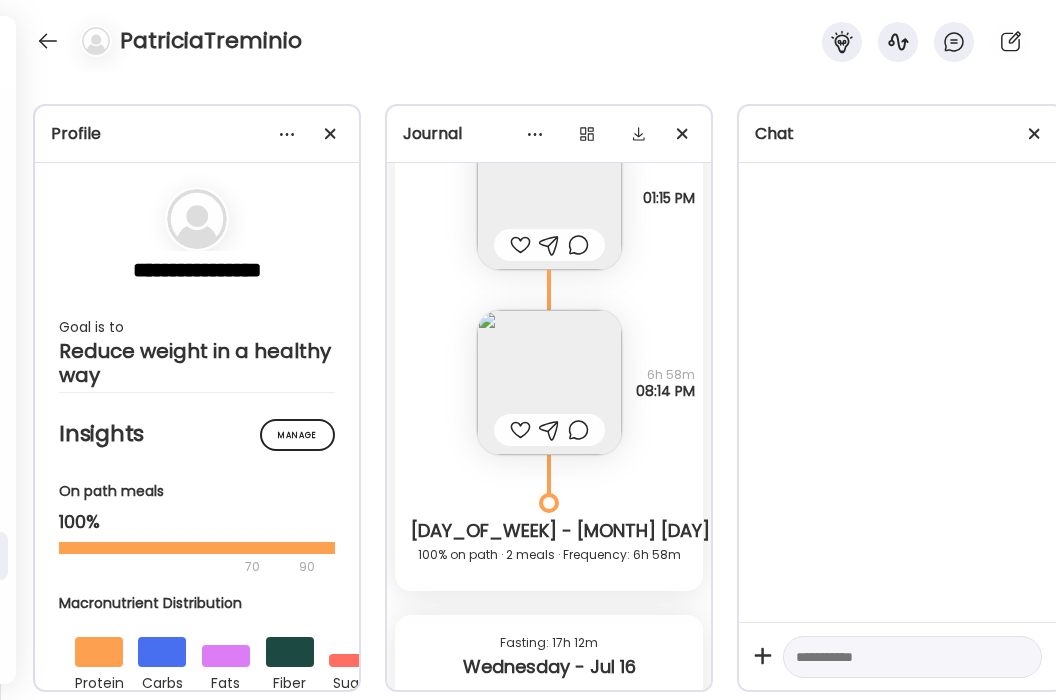 click at bounding box center [549, 382] 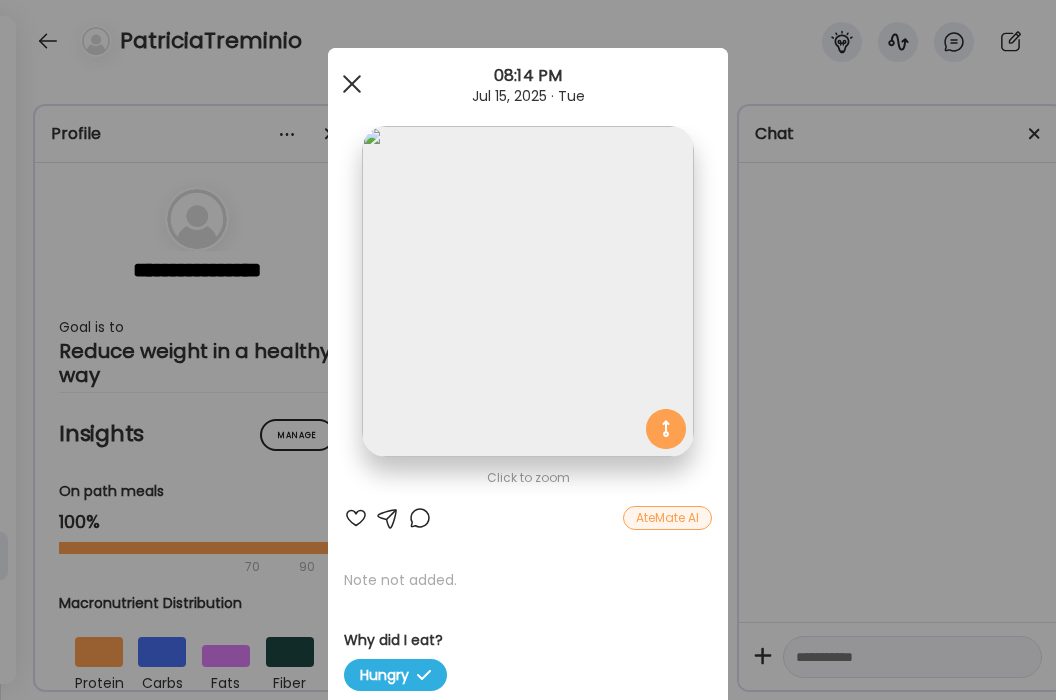 click at bounding box center [352, 84] 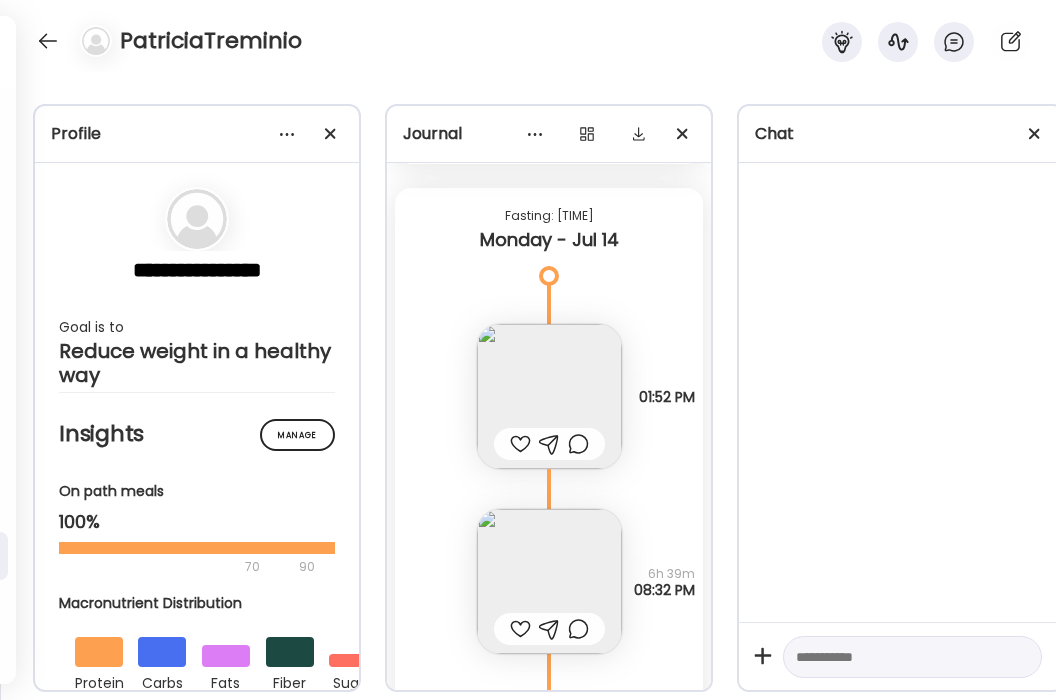 scroll, scrollTop: 7747, scrollLeft: 0, axis: vertical 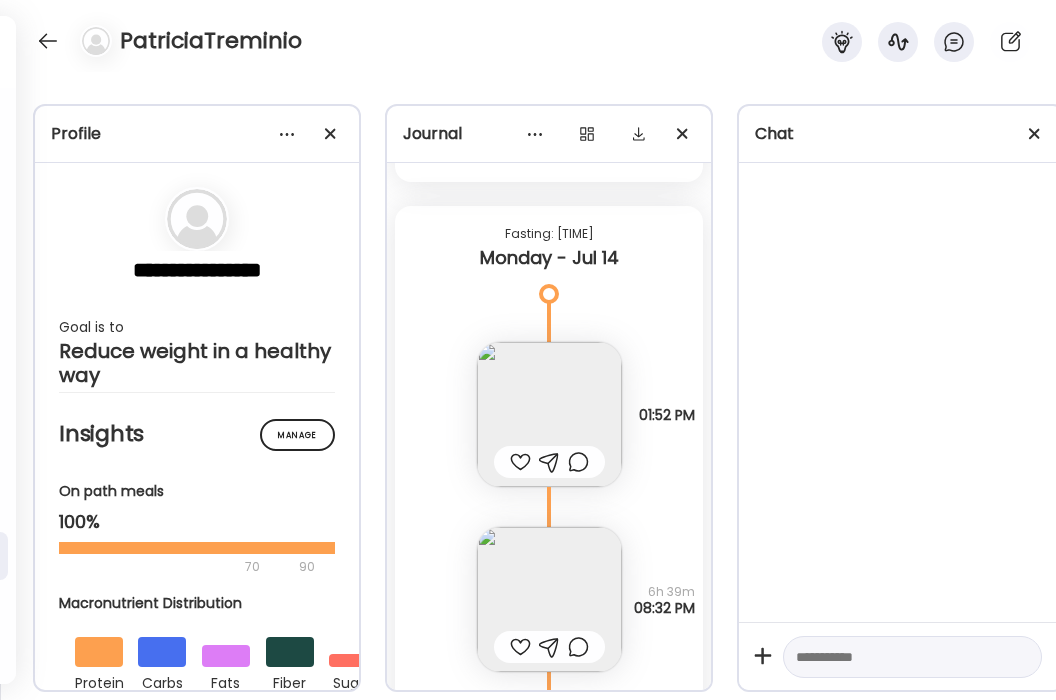 click at bounding box center (549, 414) 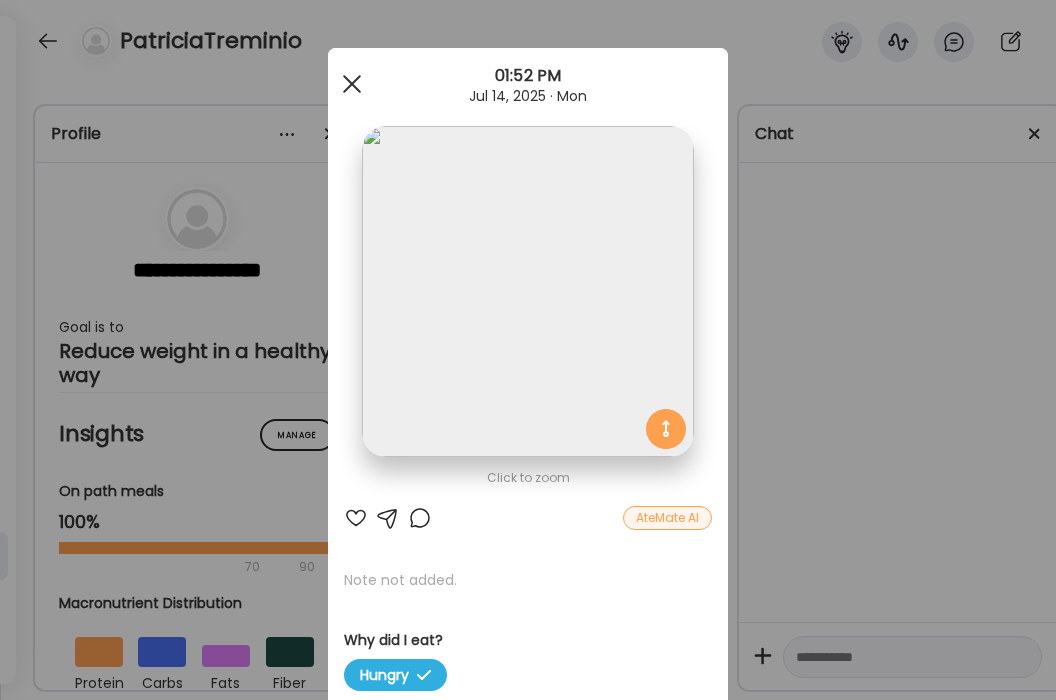 click at bounding box center (352, 84) 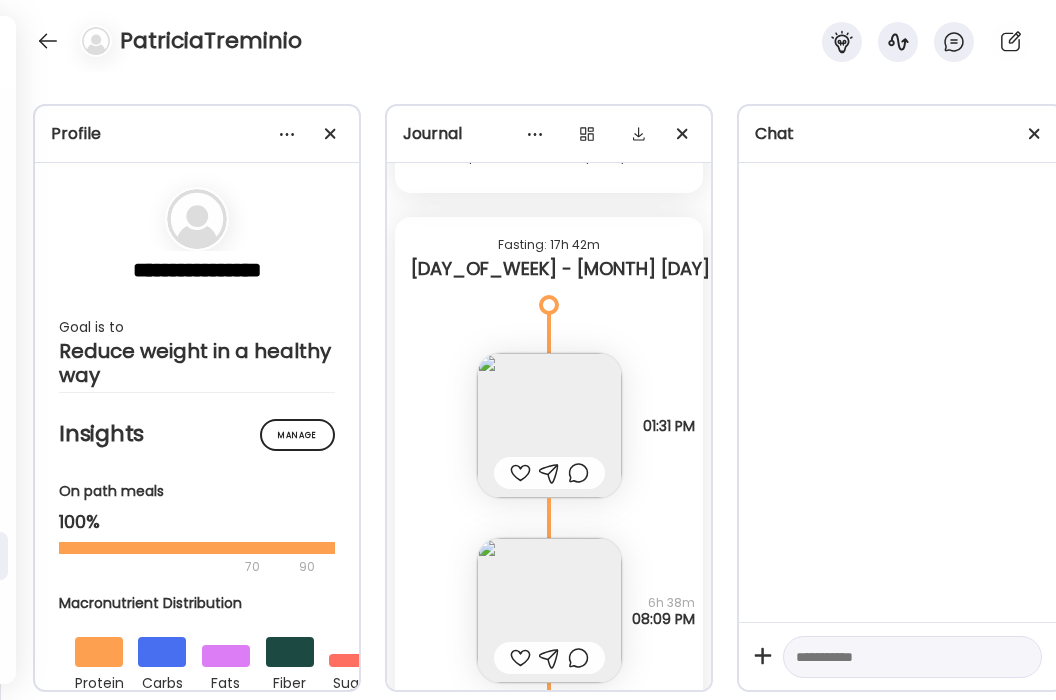 scroll, scrollTop: 12708, scrollLeft: 0, axis: vertical 